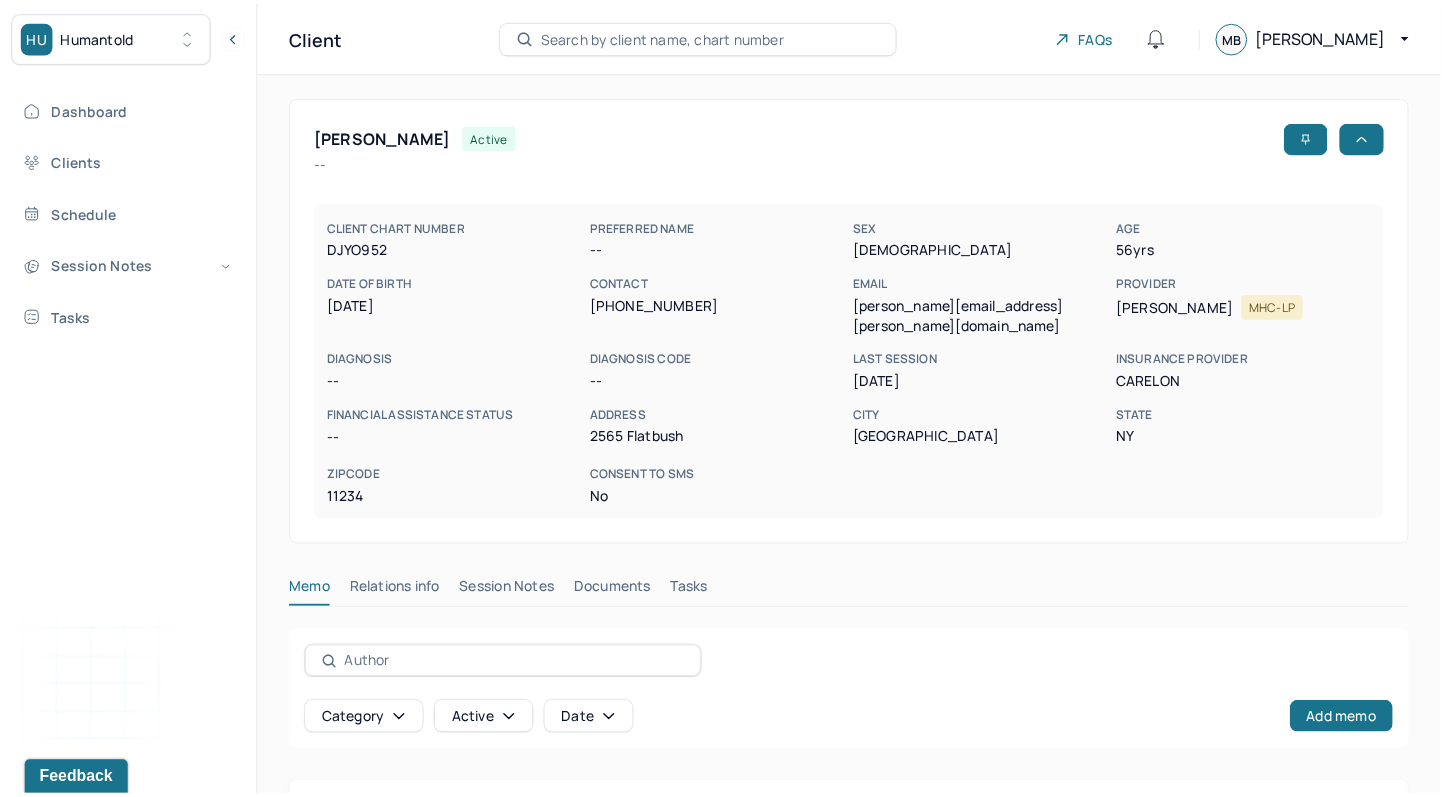scroll, scrollTop: 0, scrollLeft: 0, axis: both 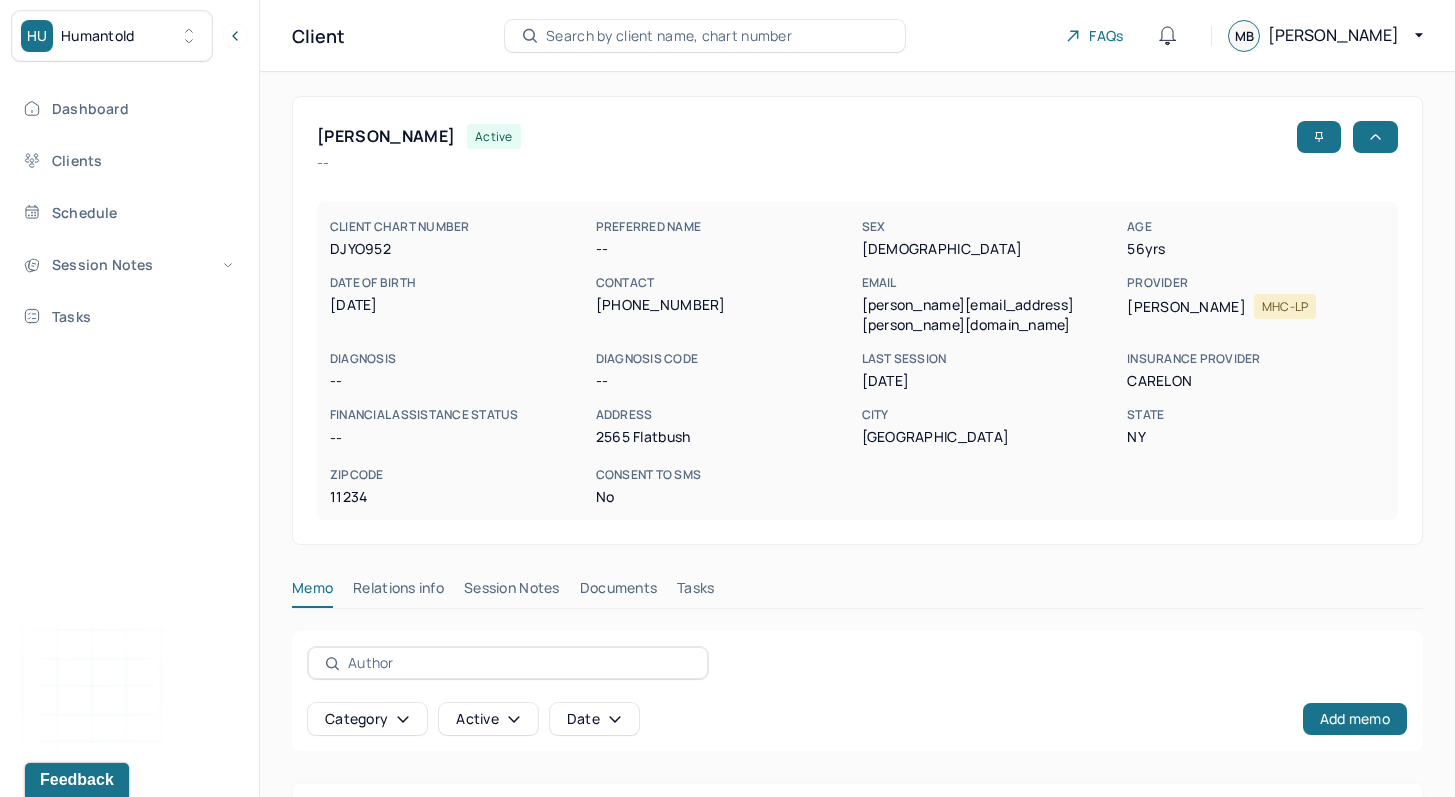 click on "Dashboard Clients Schedule Session Notes Tasks" at bounding box center [129, 212] 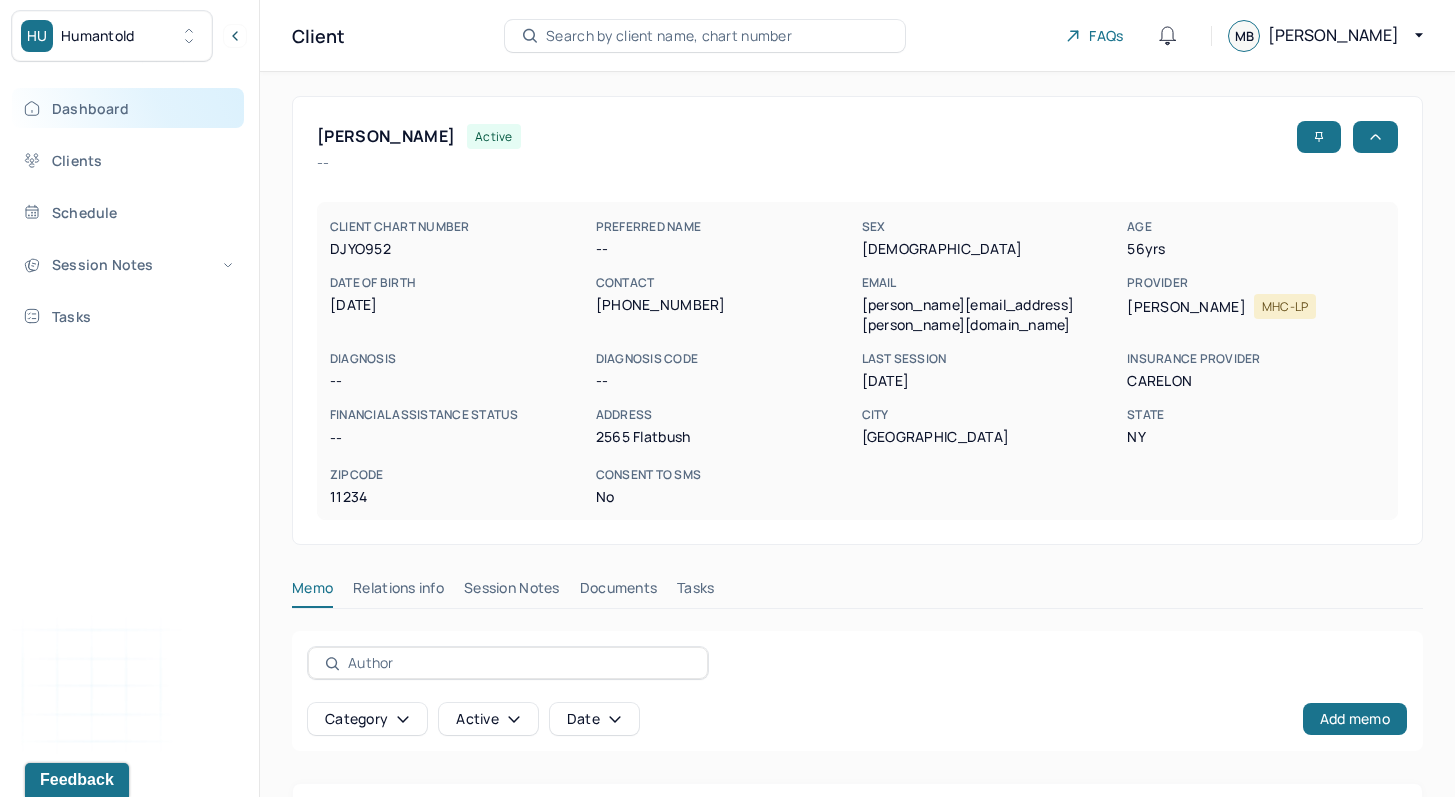 click on "Dashboard" at bounding box center [128, 108] 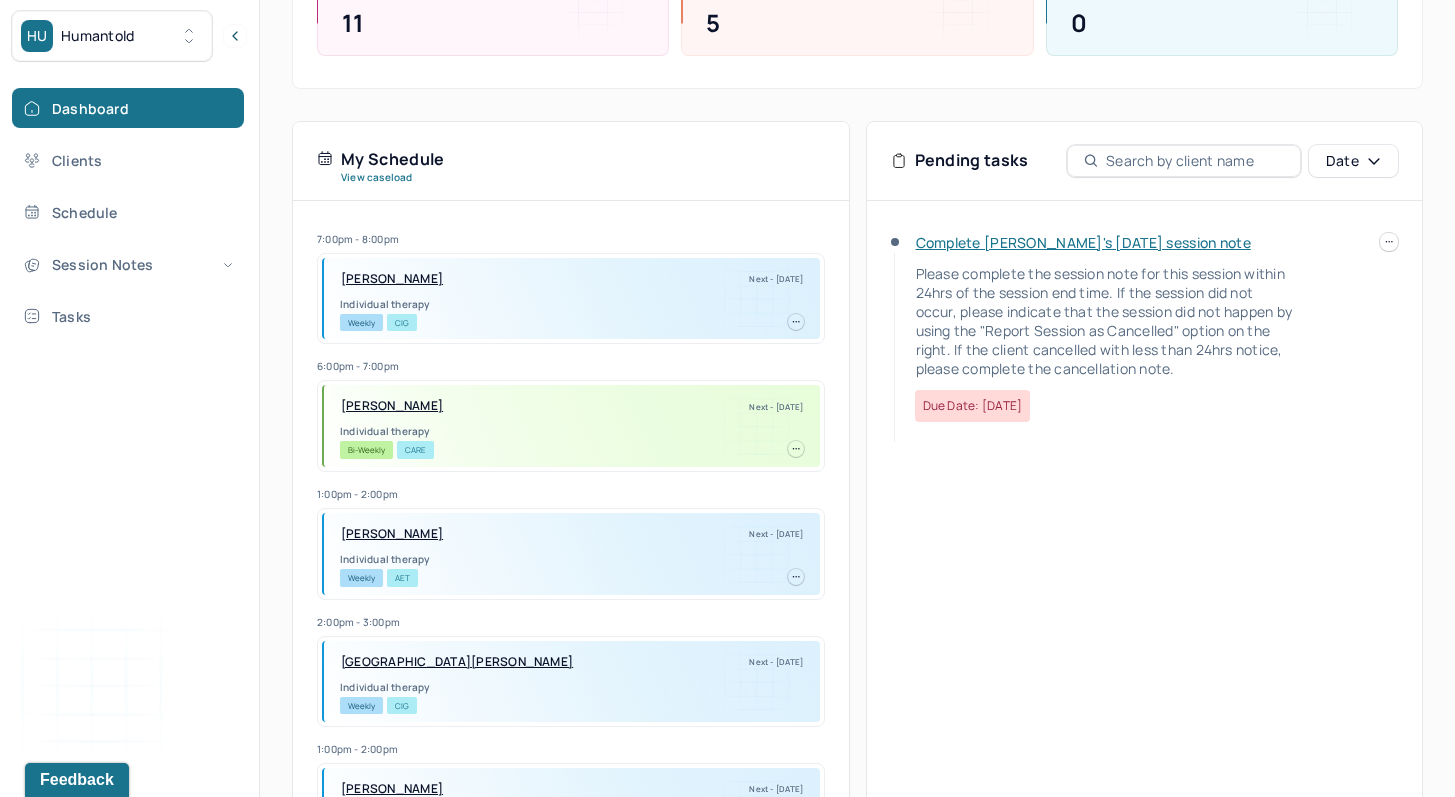 scroll, scrollTop: 318, scrollLeft: 0, axis: vertical 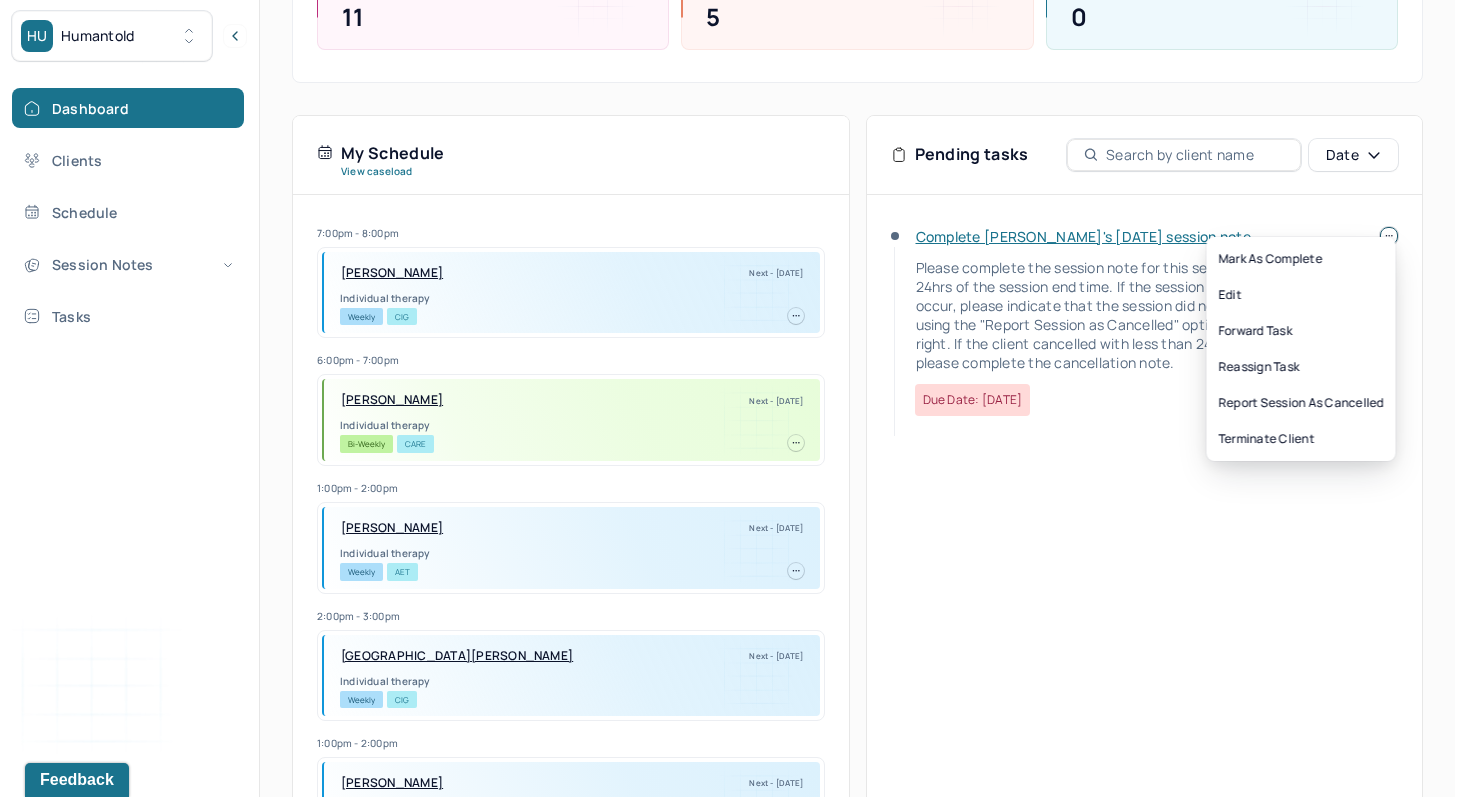 click at bounding box center [1389, 236] 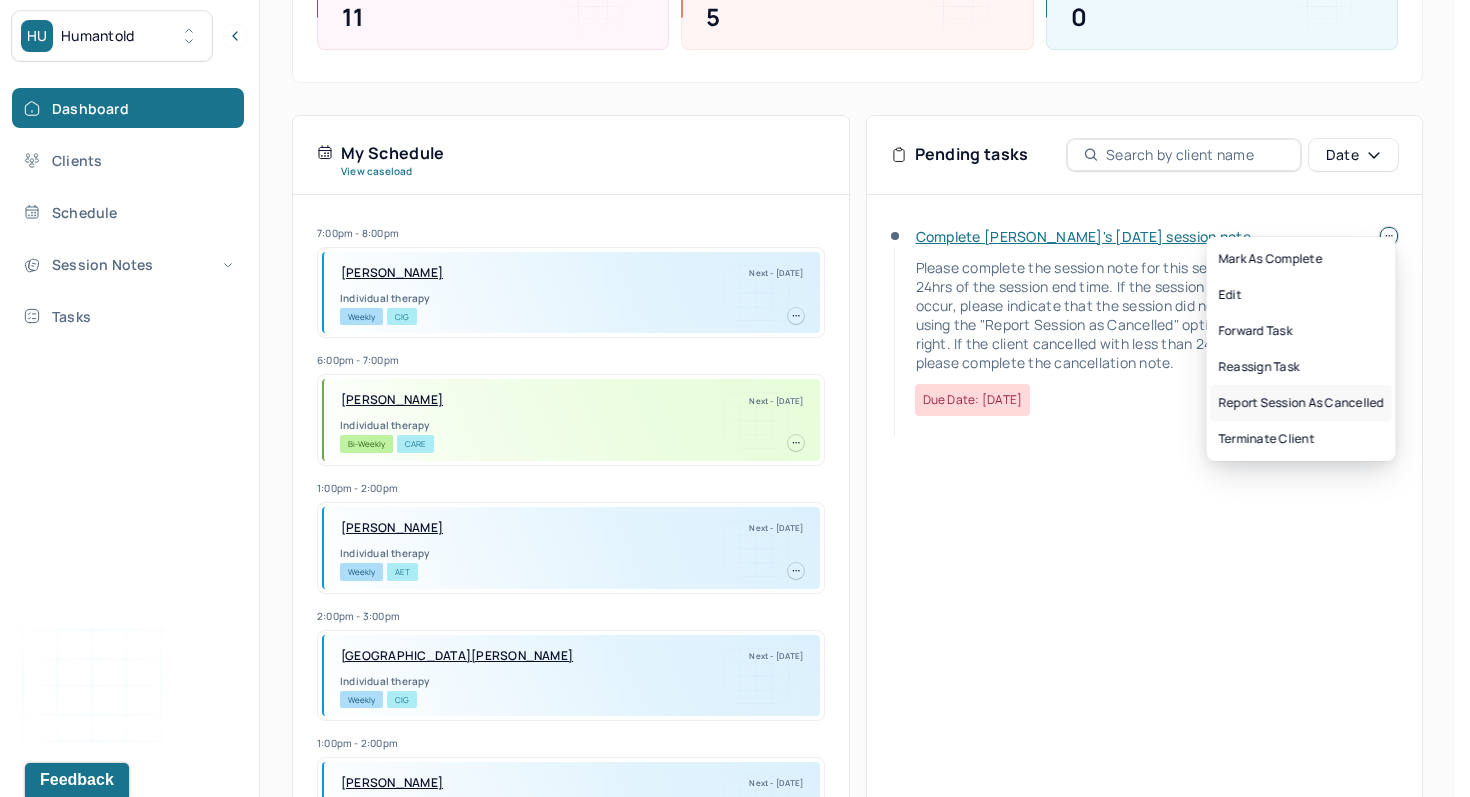 click on "Report session as cancelled" at bounding box center [1301, 403] 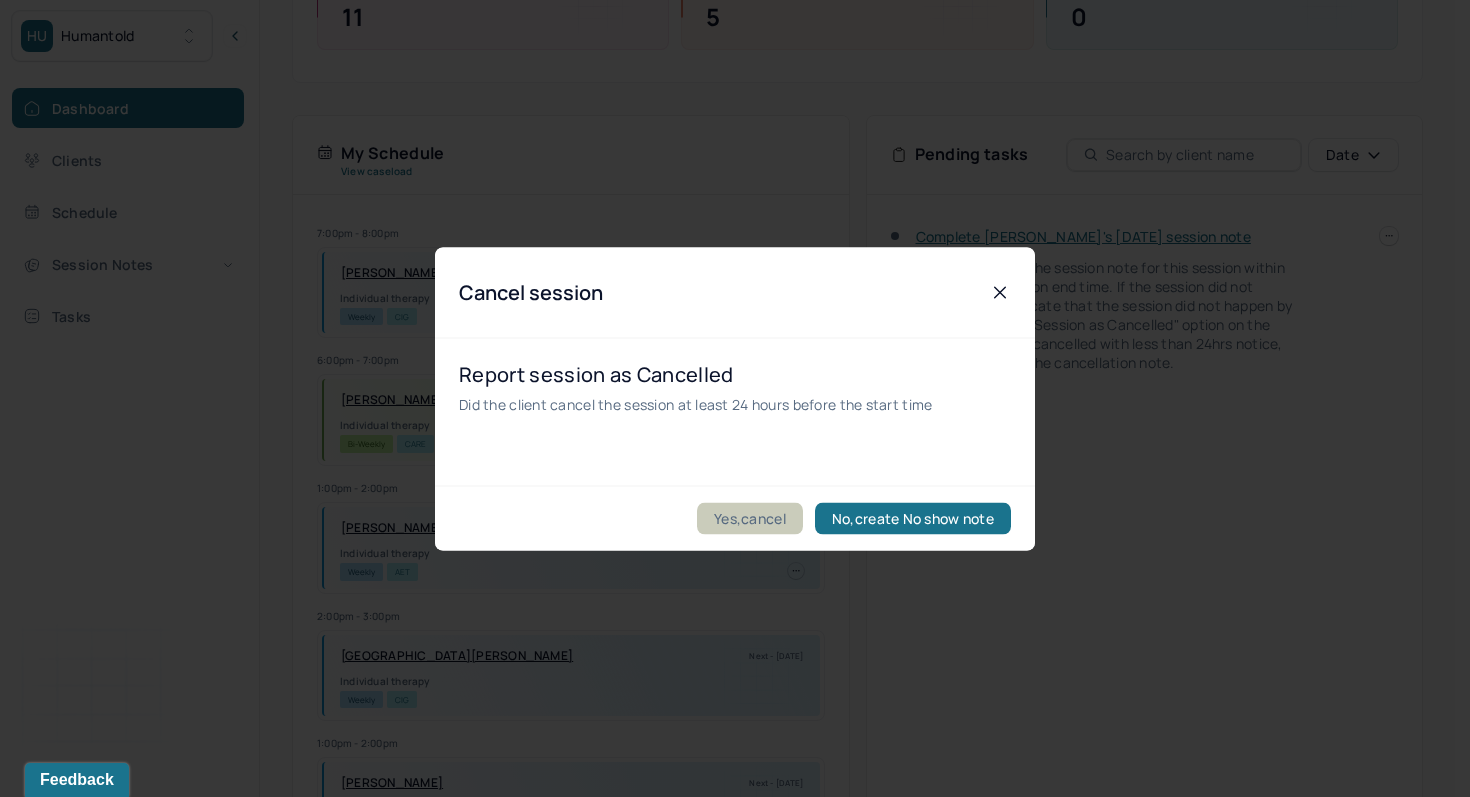 click on "Yes,cancel" at bounding box center (750, 518) 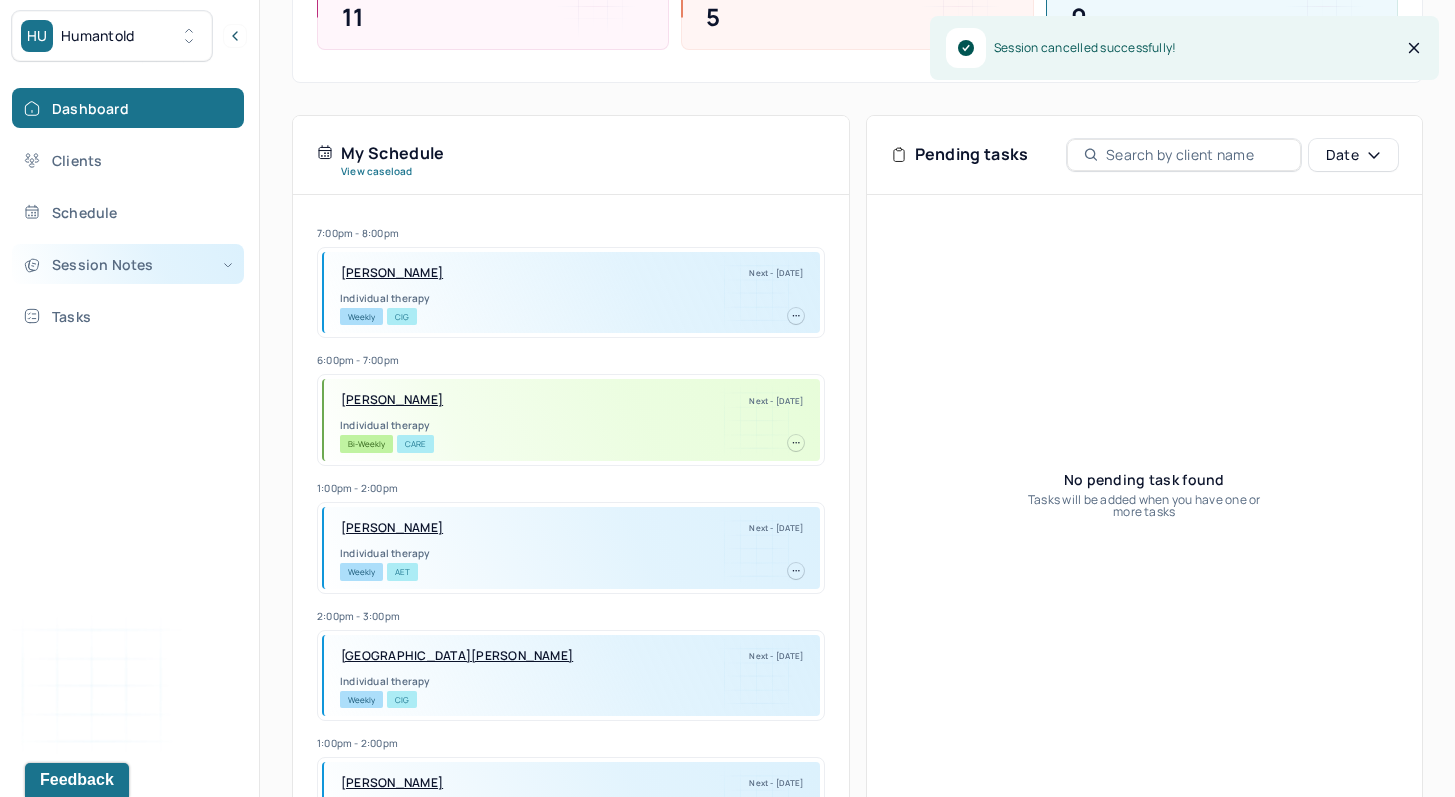 click on "Session Notes" at bounding box center (128, 264) 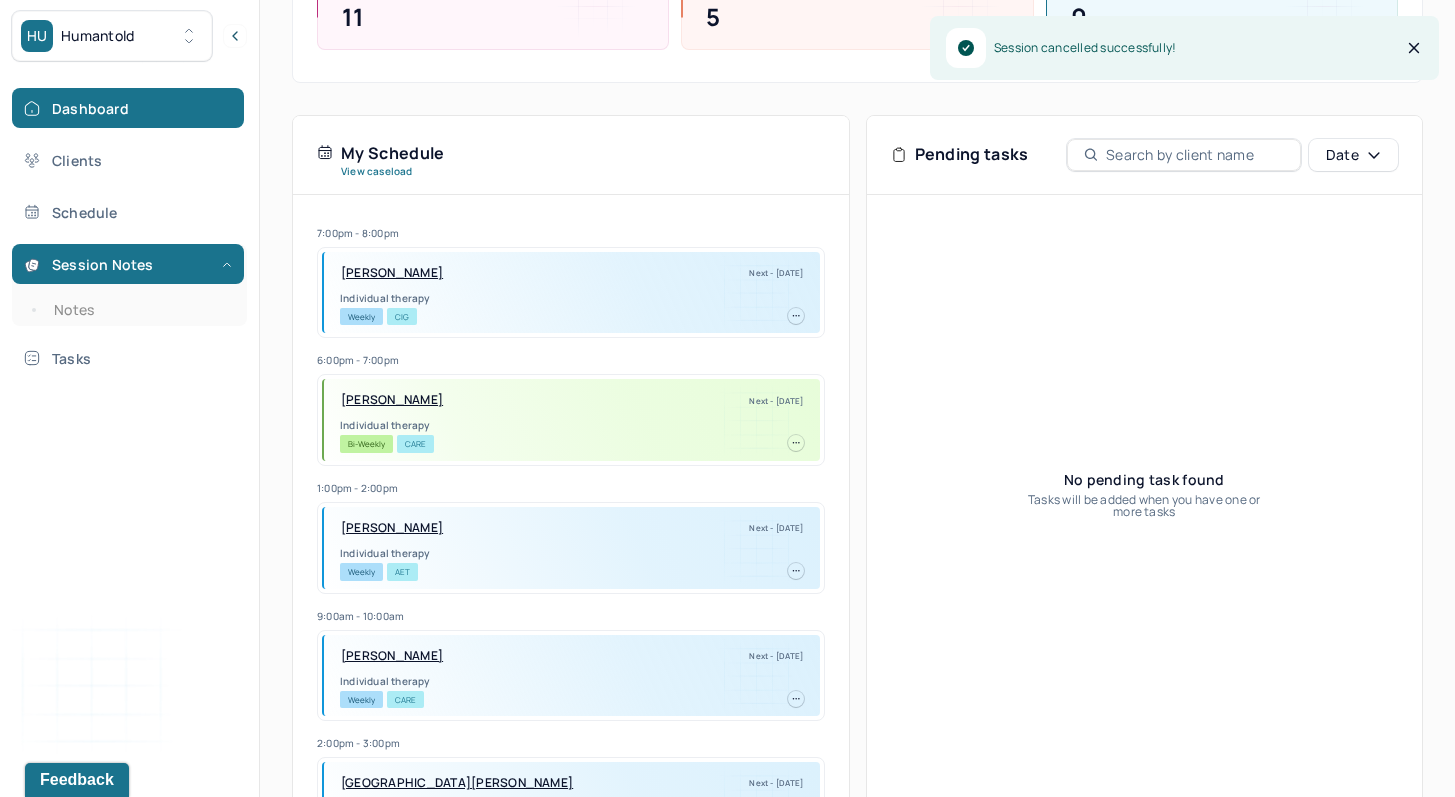 click on "Dashboard Clients Schedule Session Notes Notes Tasks" at bounding box center [129, 233] 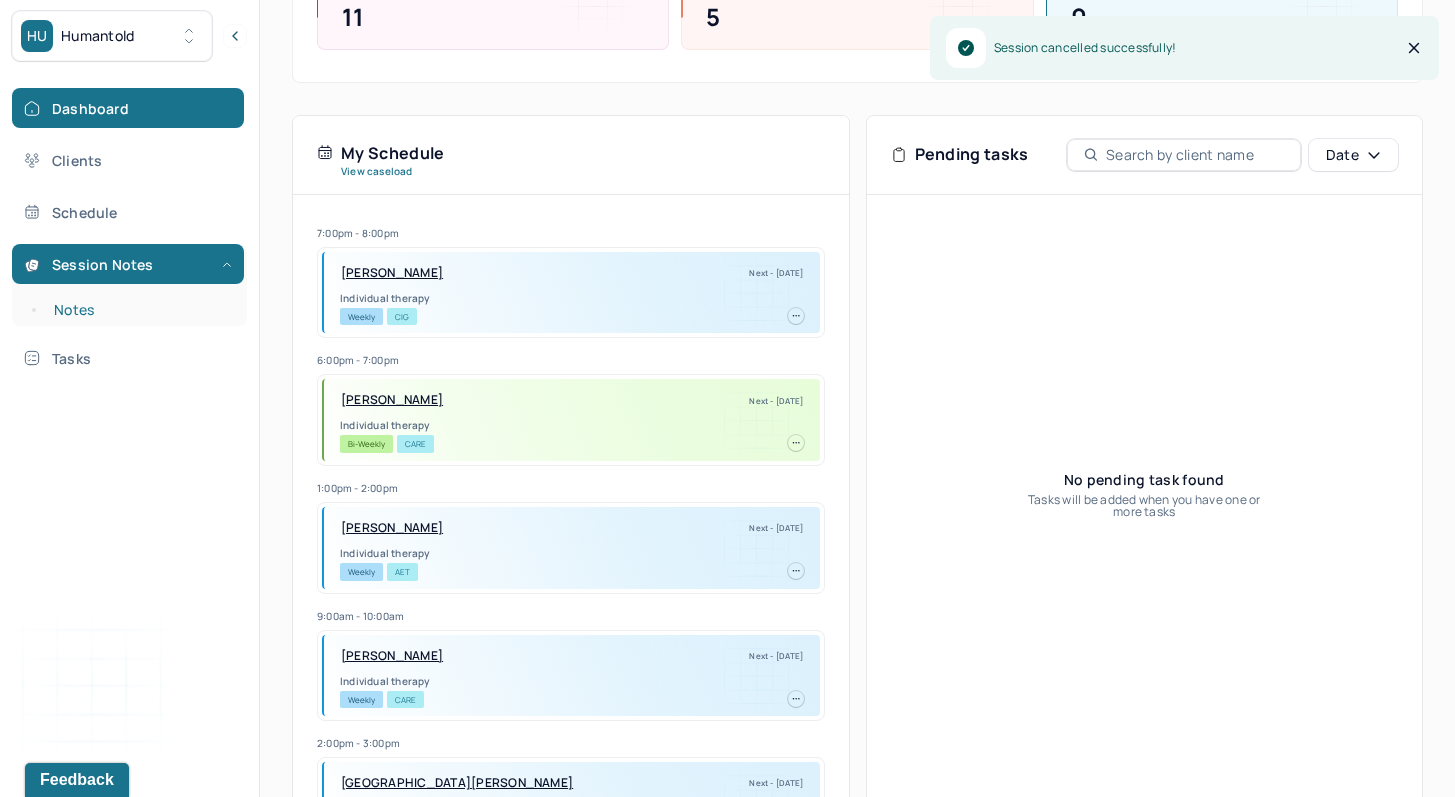 click on "Notes" at bounding box center (139, 310) 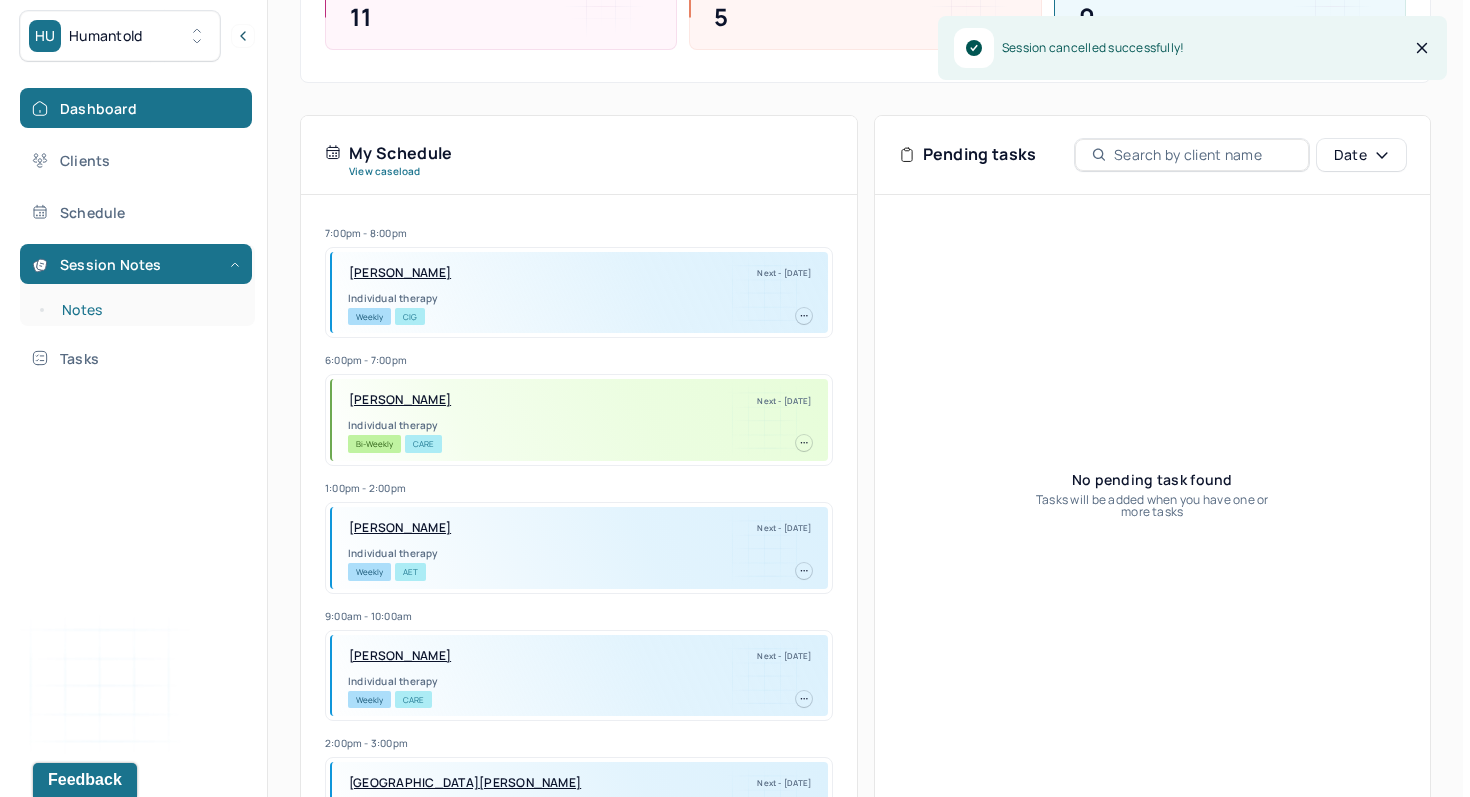 scroll, scrollTop: 0, scrollLeft: 0, axis: both 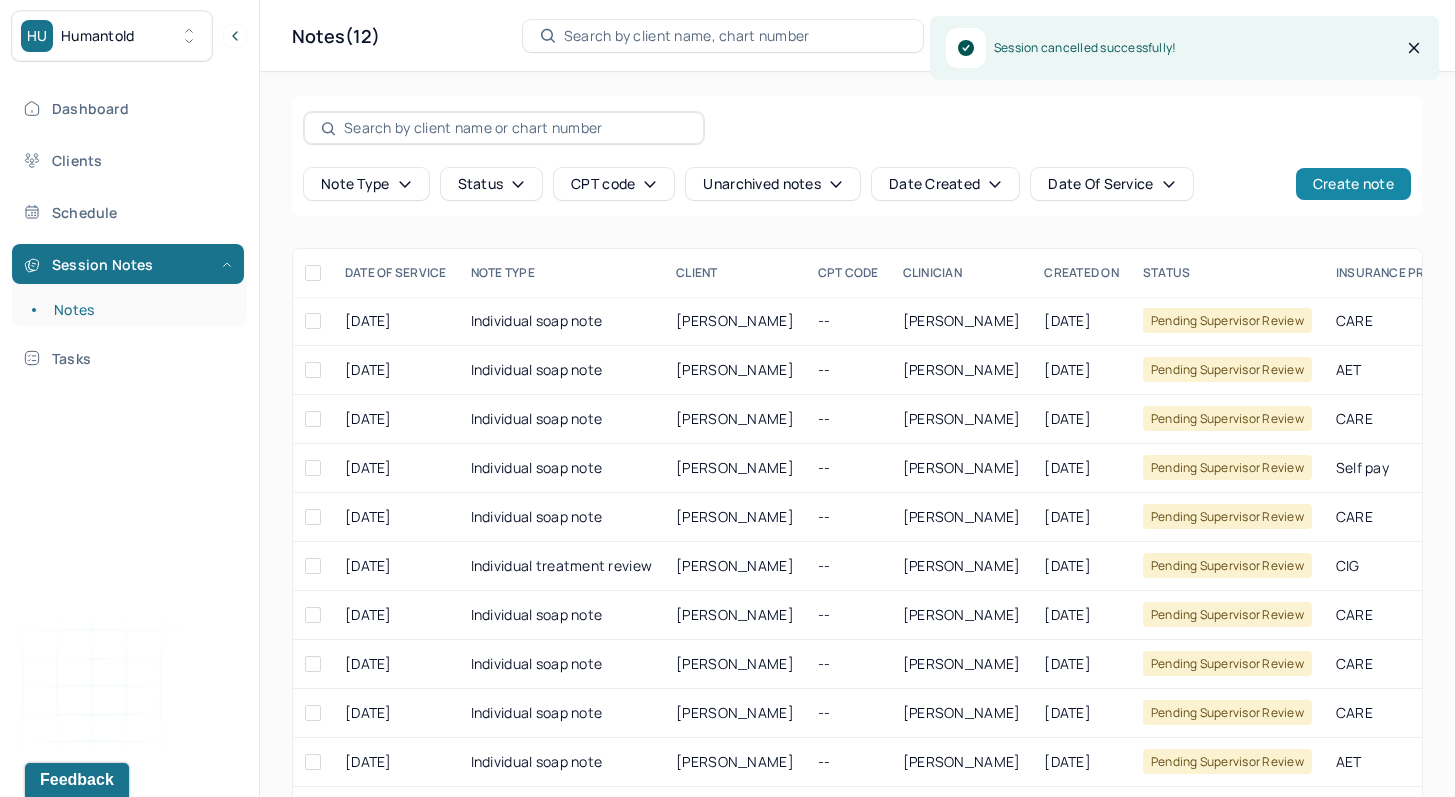 click on "Create note" at bounding box center [1353, 184] 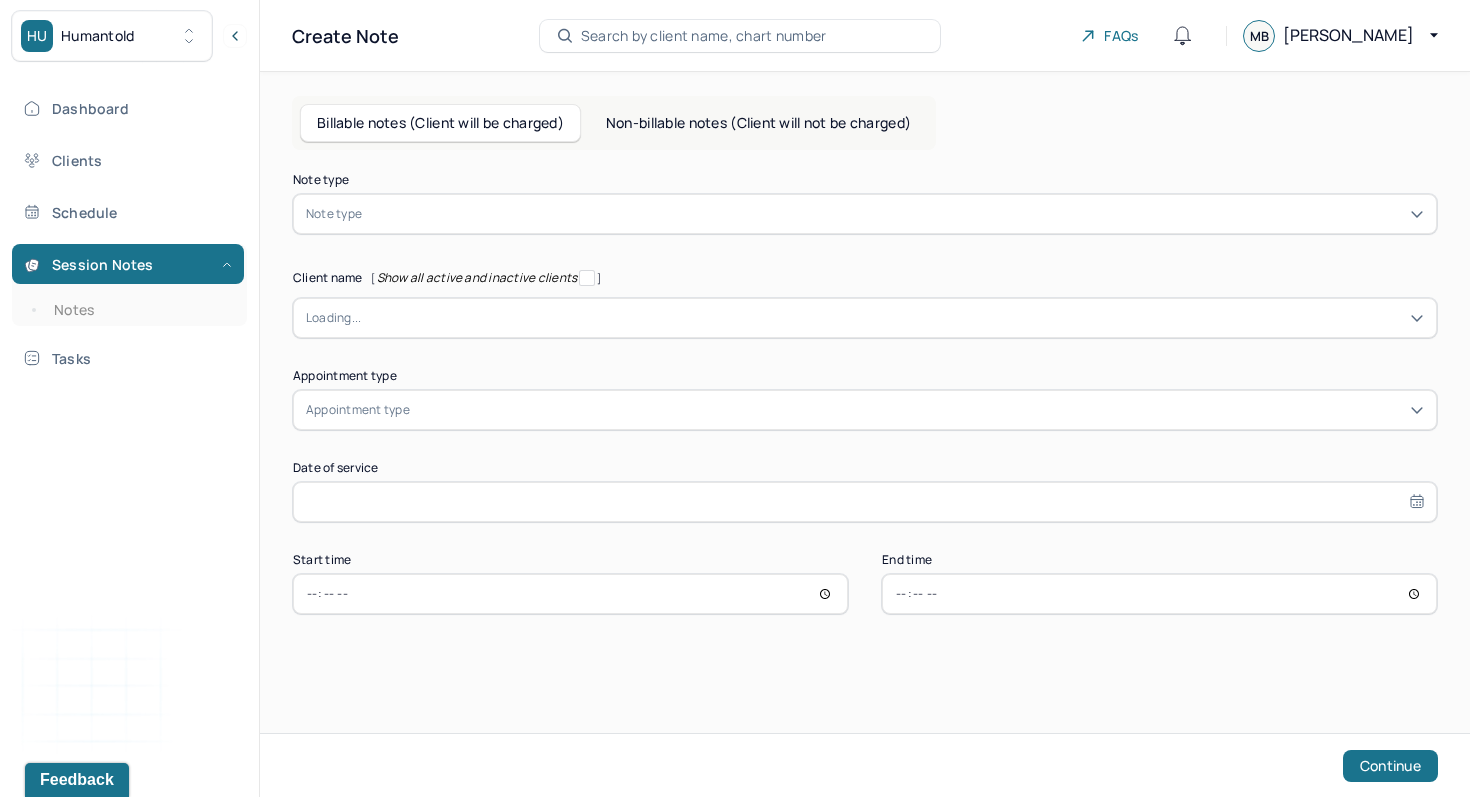 click on "Non-billable notes (Client will not be charged)" at bounding box center (758, 123) 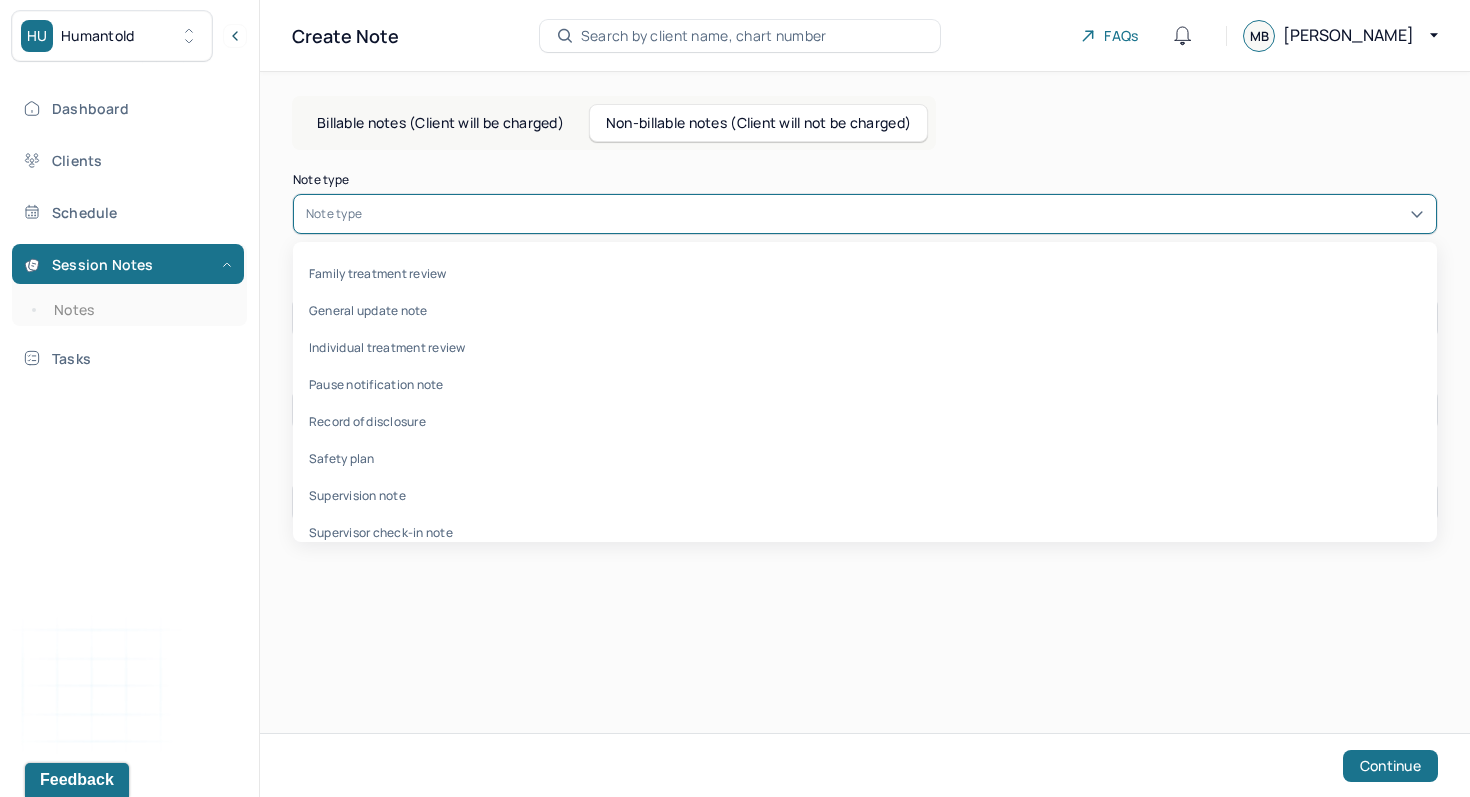 click at bounding box center (895, 214) 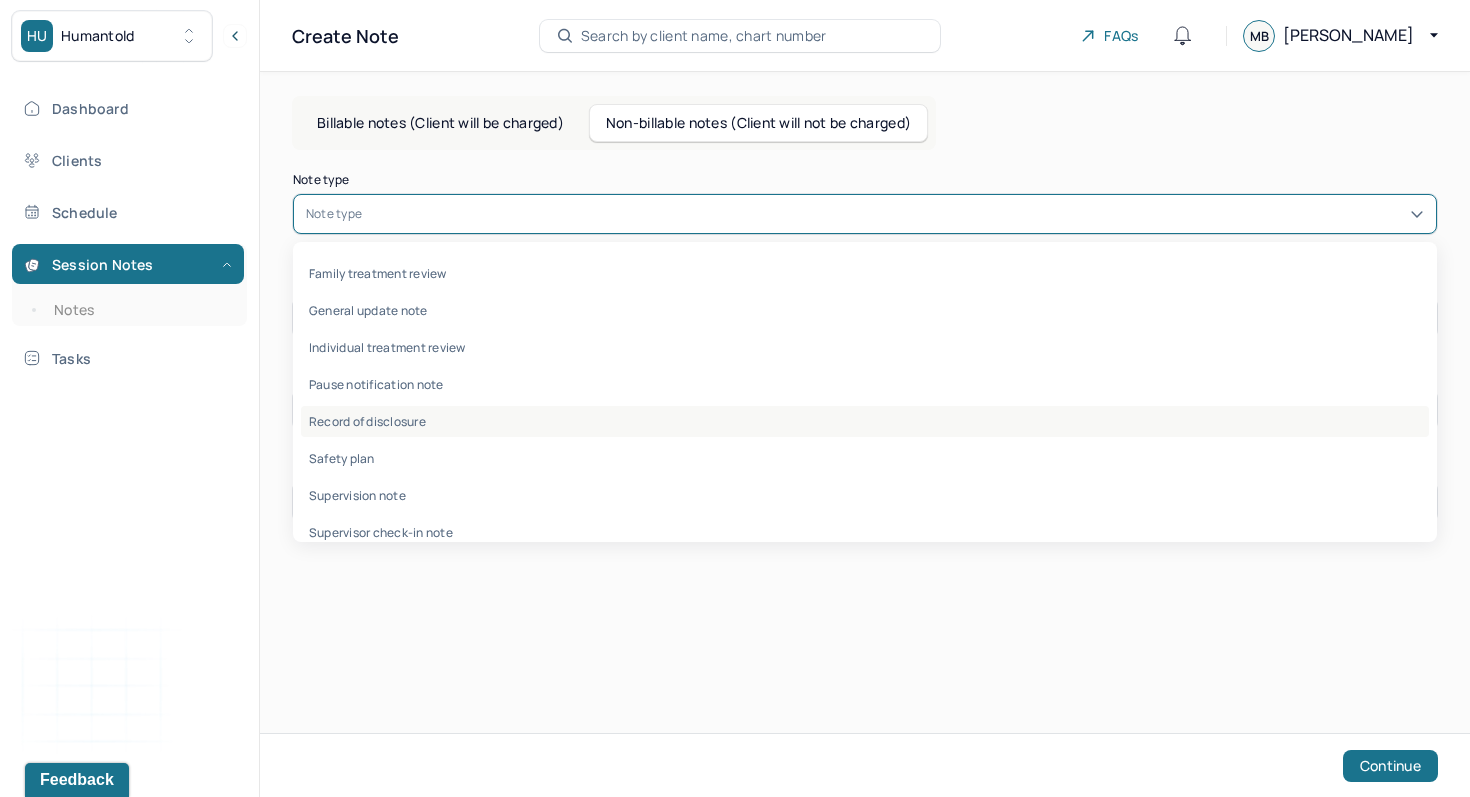 click on "Record of disclosure" at bounding box center [865, 421] 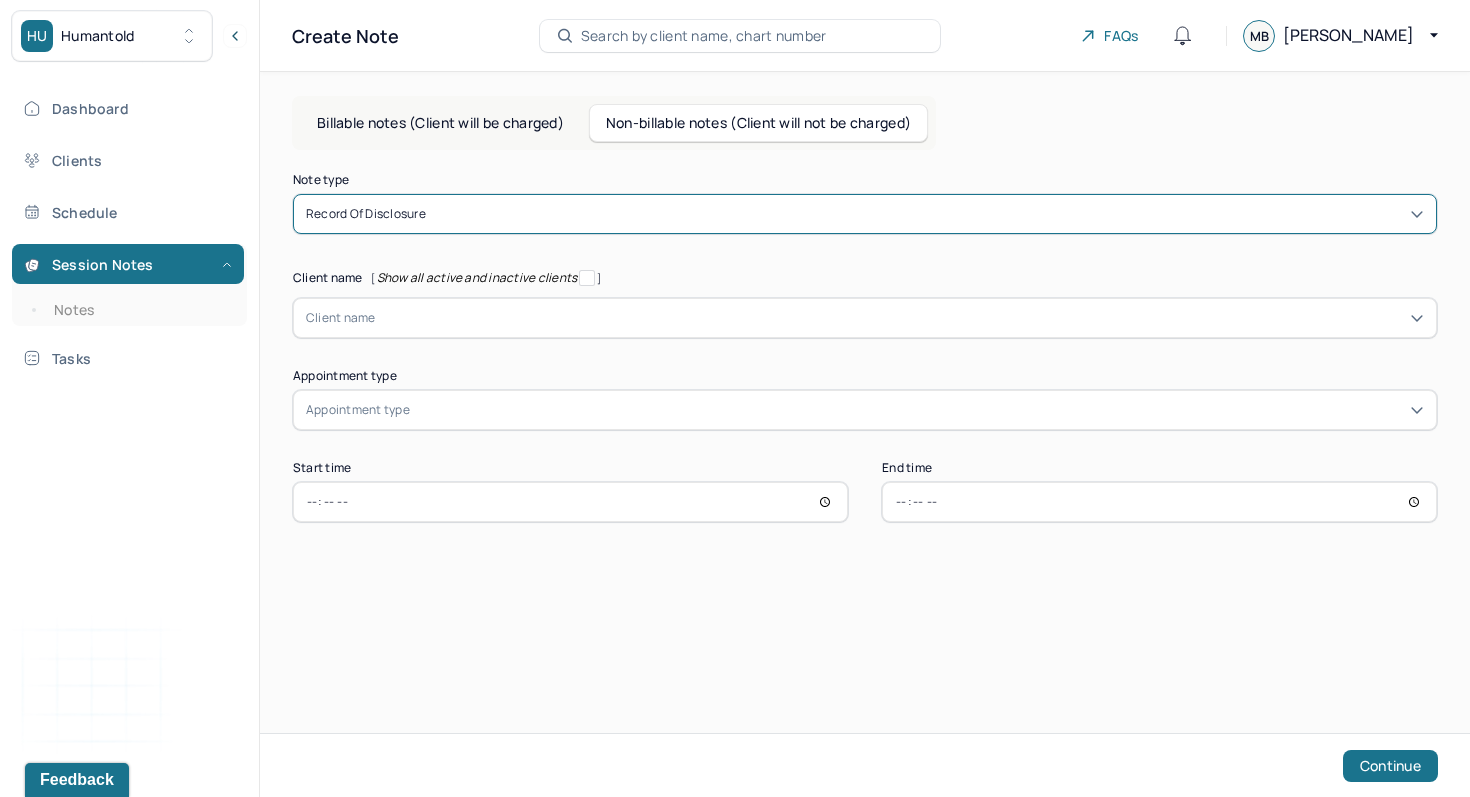 click at bounding box center (900, 318) 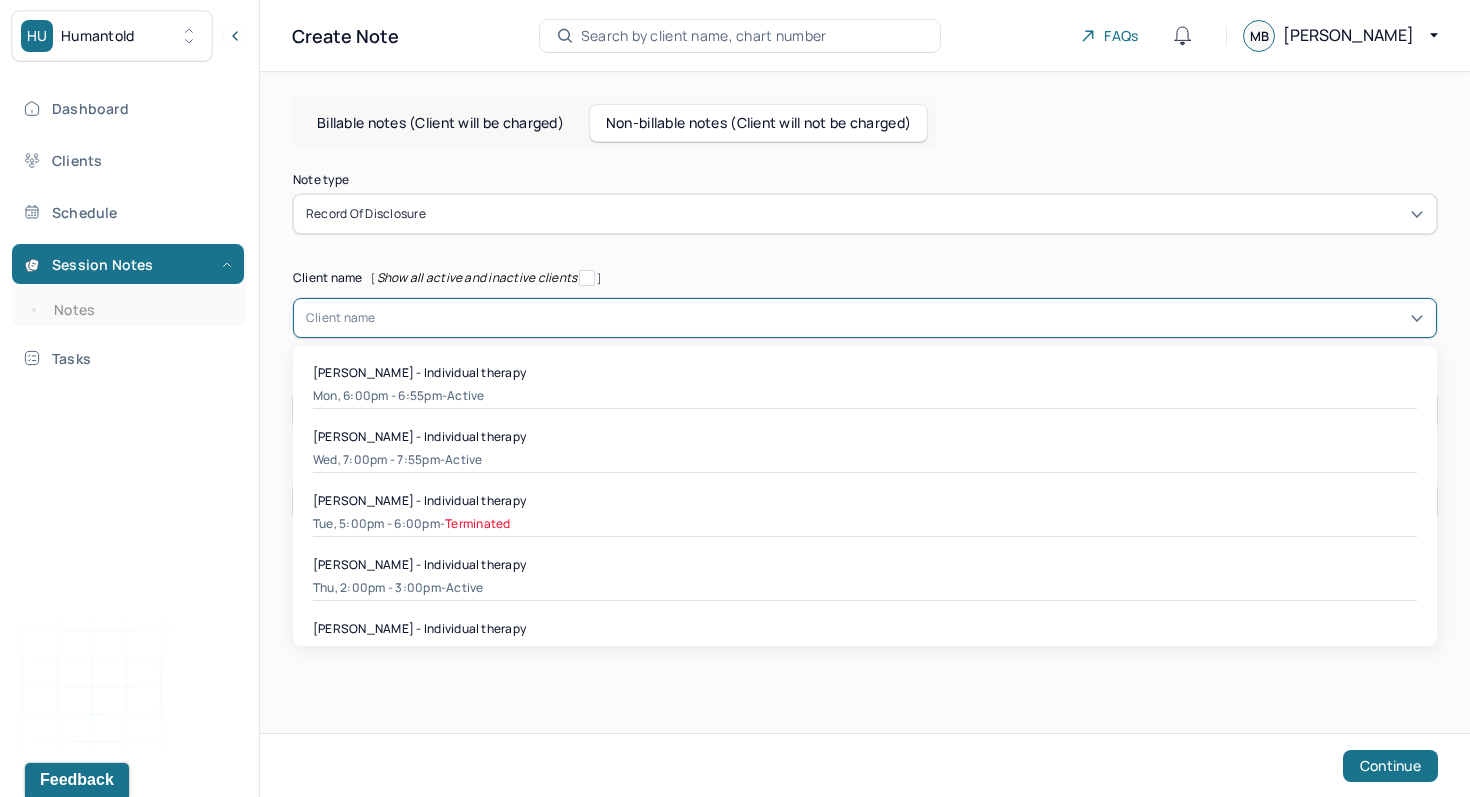 scroll, scrollTop: 646, scrollLeft: 0, axis: vertical 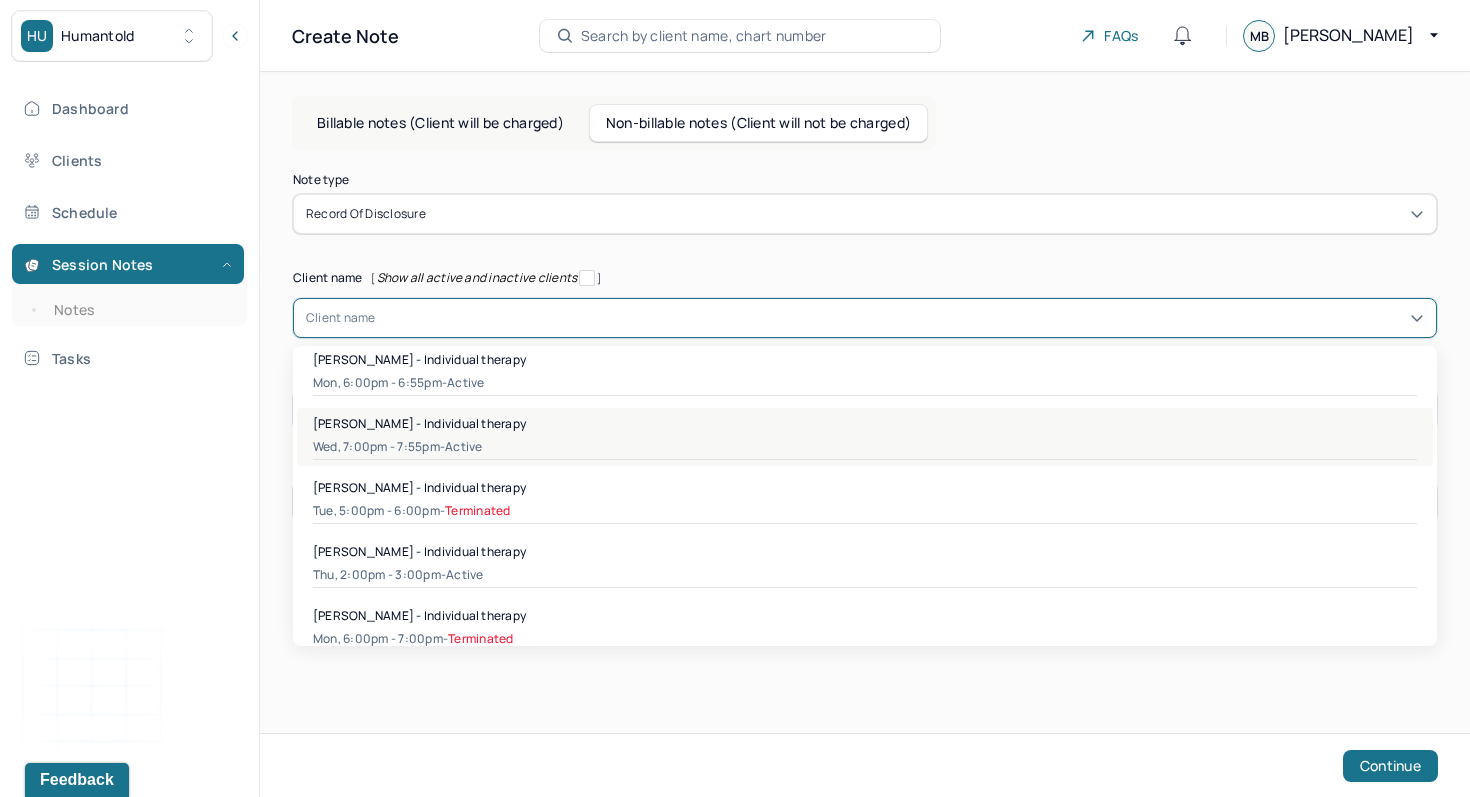 click on "Wed, 7:00pm - 7:55pm  -  active" at bounding box center [865, 447] 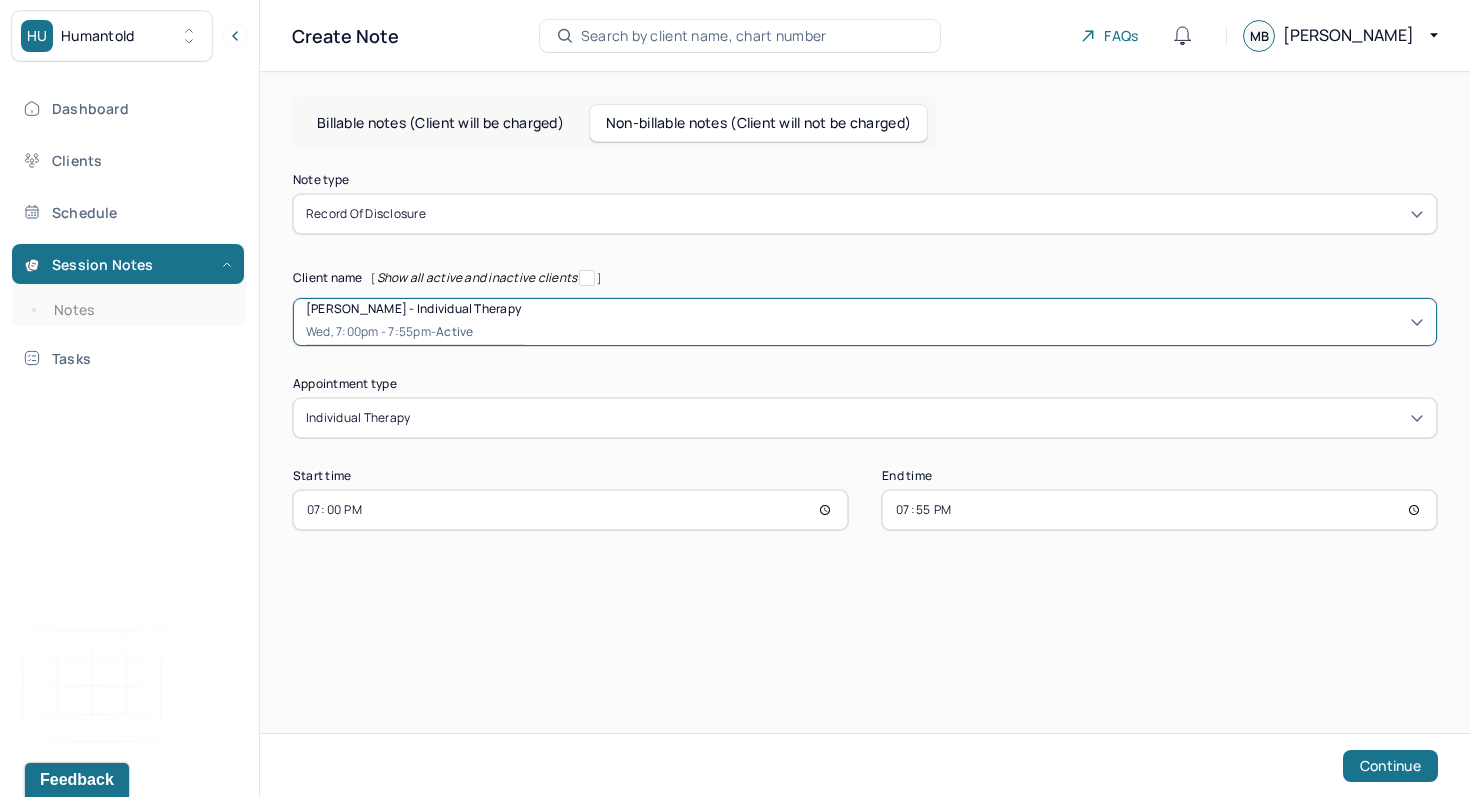 click on "19:00" at bounding box center (570, 510) 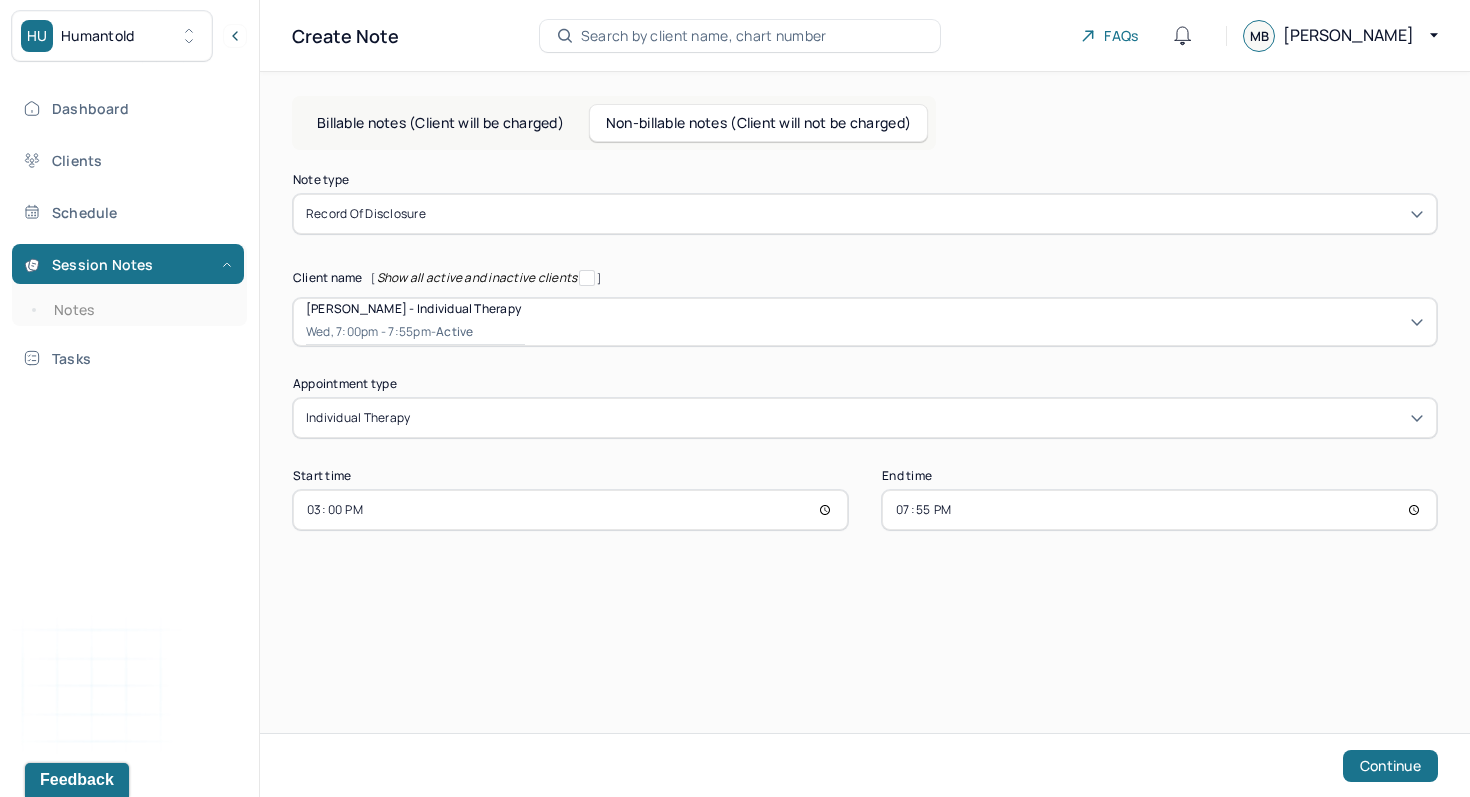 type on "15:05" 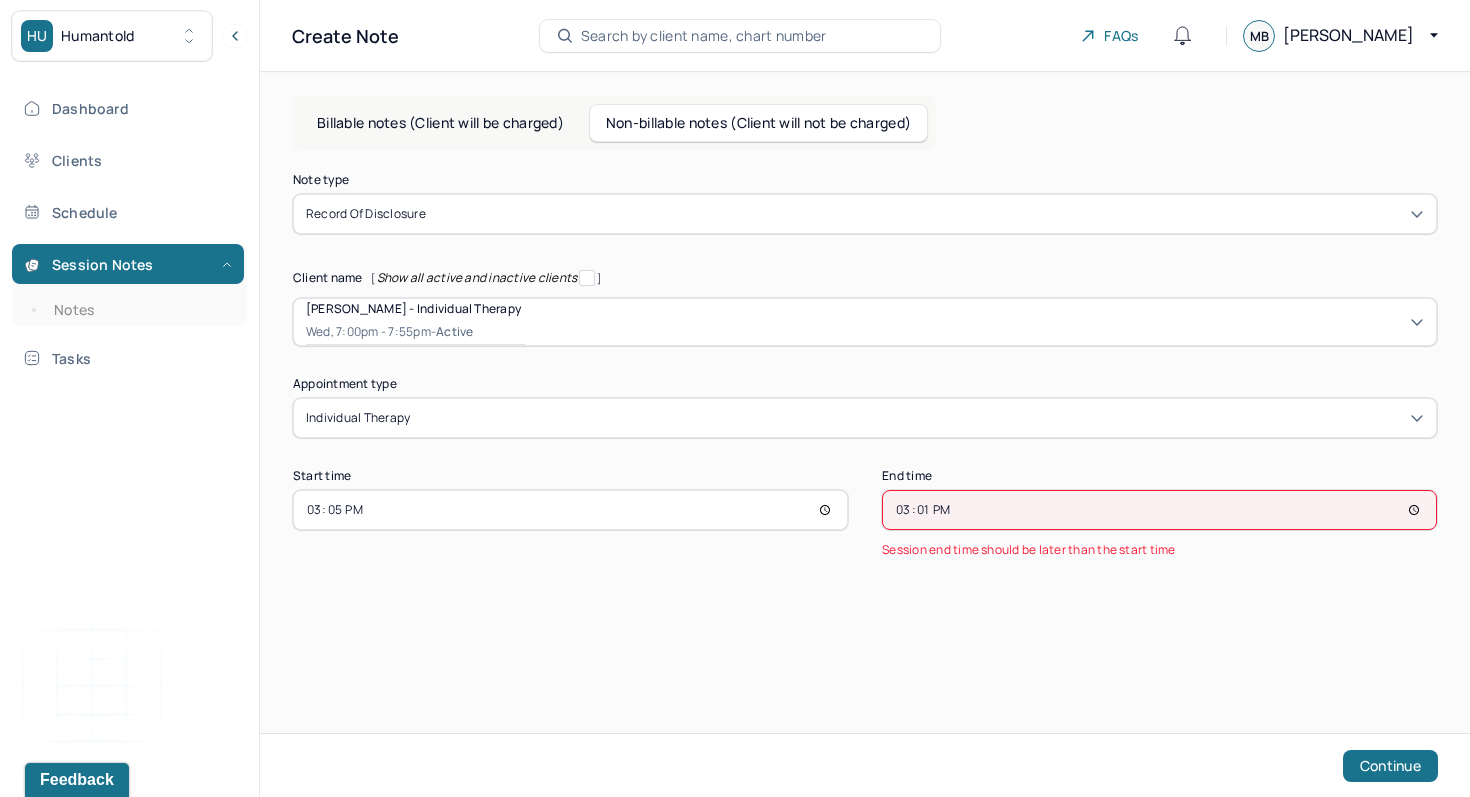 type on "15:10" 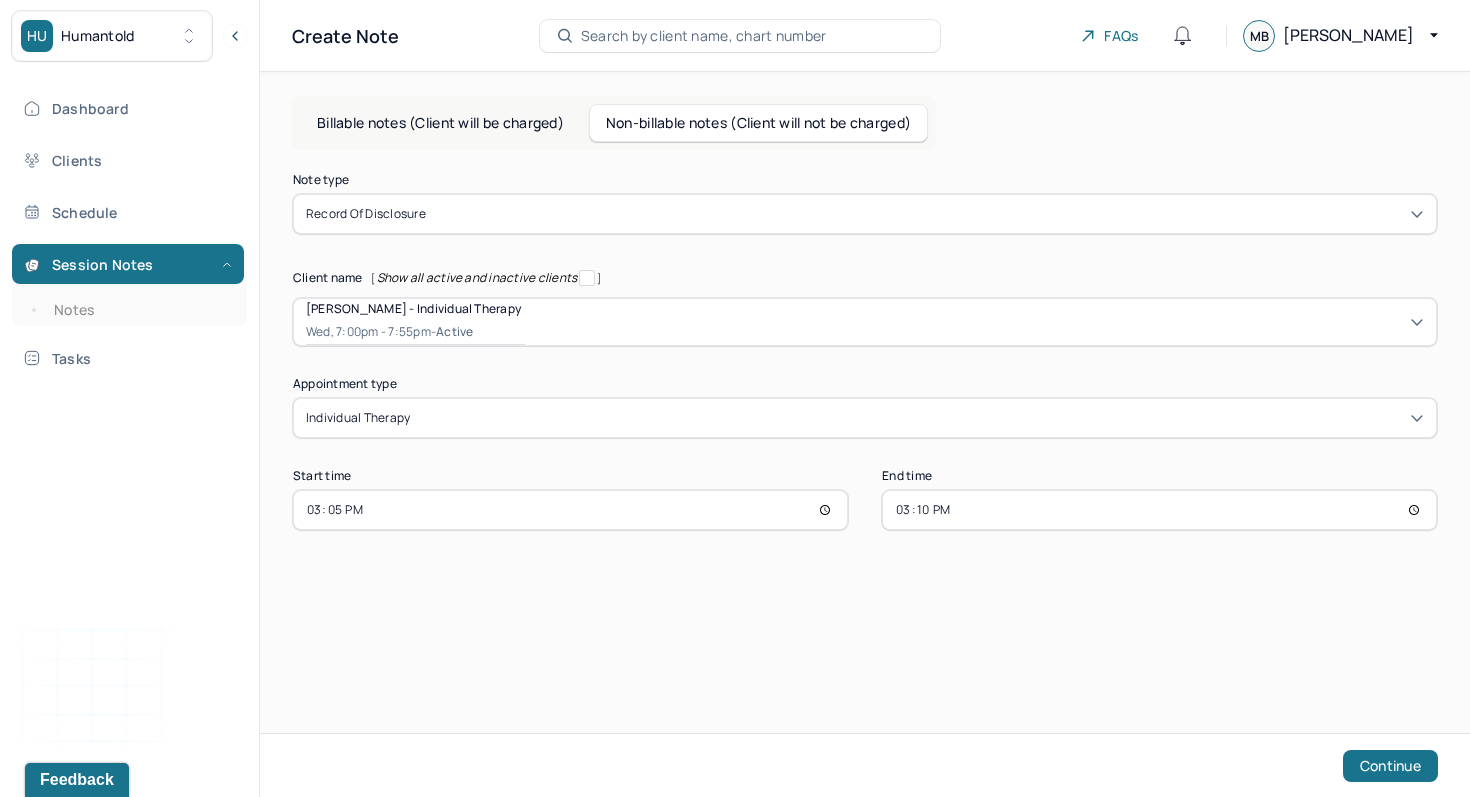click on "Create Note   Search by client name, chart number     FAQs     MB [PERSON_NAME] notes (Client will be charged)     Non-billable notes (Client will not be charged)   Note type Record of disclosure Client name [ Show all active and inactive clients ] [PERSON_NAME] - Individual therapy Wed, 7:00pm - 7:55pm  -  active Supervisee name [PERSON_NAME] Appointment type individual therapy Start time 15:05 End time 15:10   Continue" at bounding box center (865, 398) 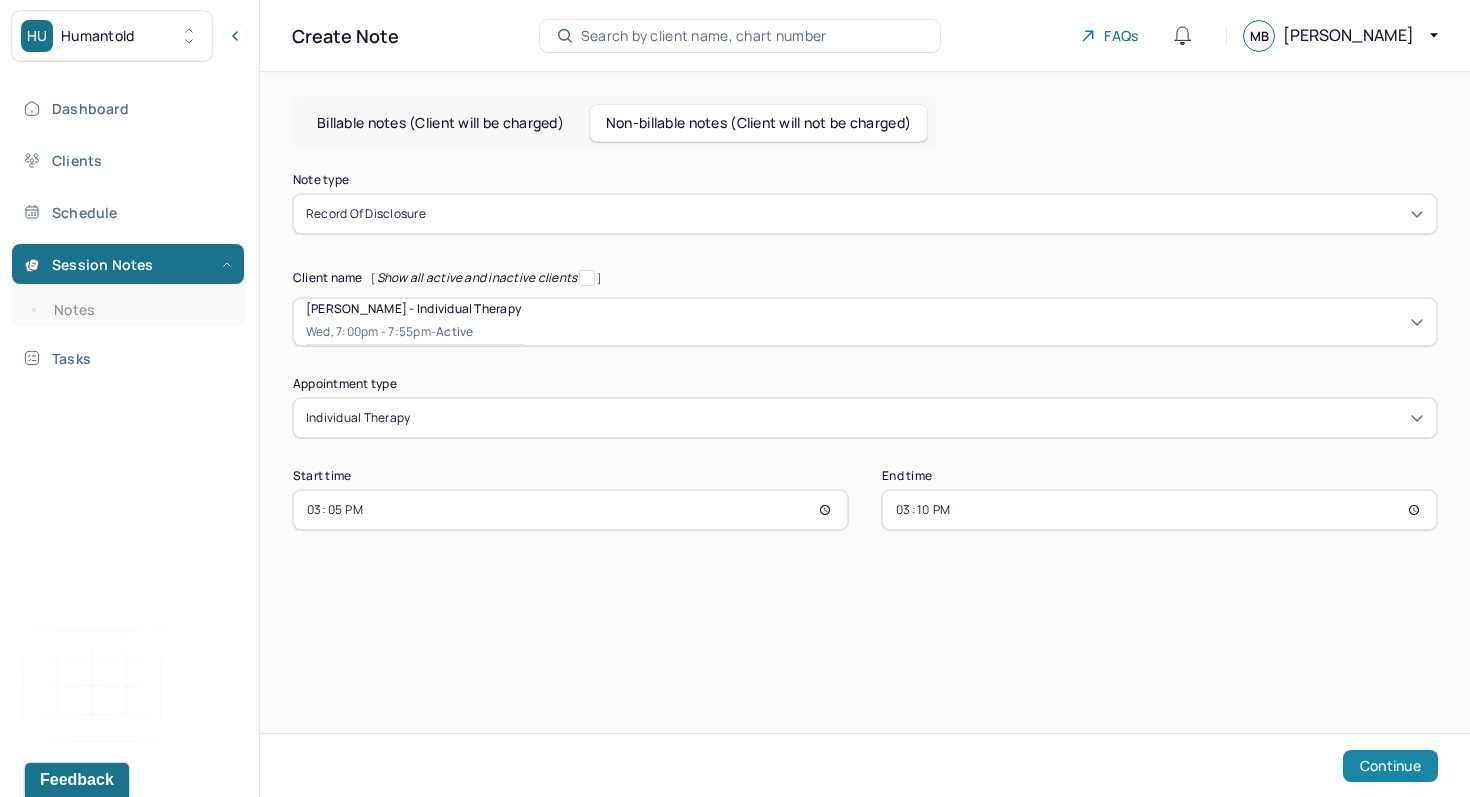 click on "Continue" at bounding box center (1390, 766) 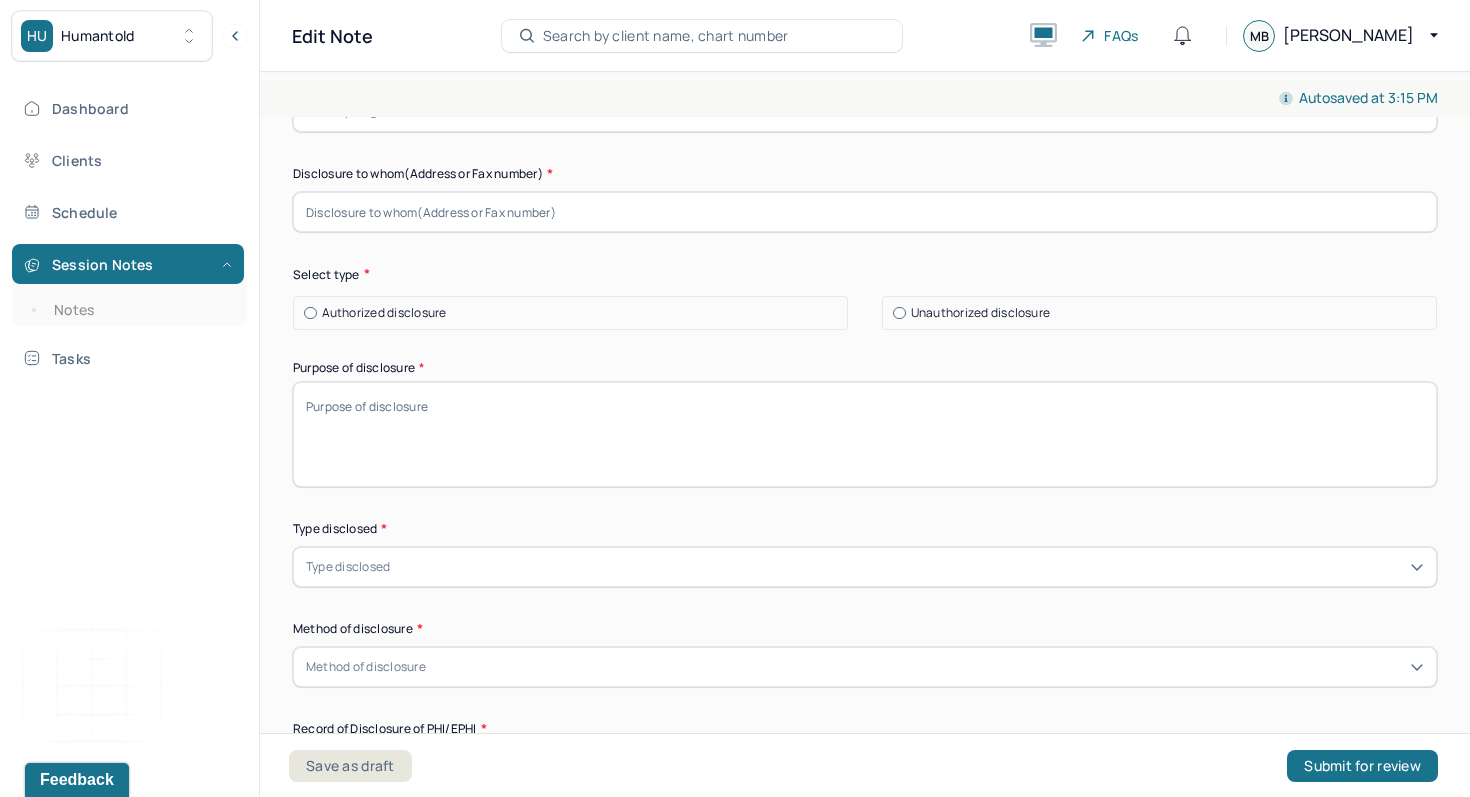 scroll, scrollTop: 580, scrollLeft: 0, axis: vertical 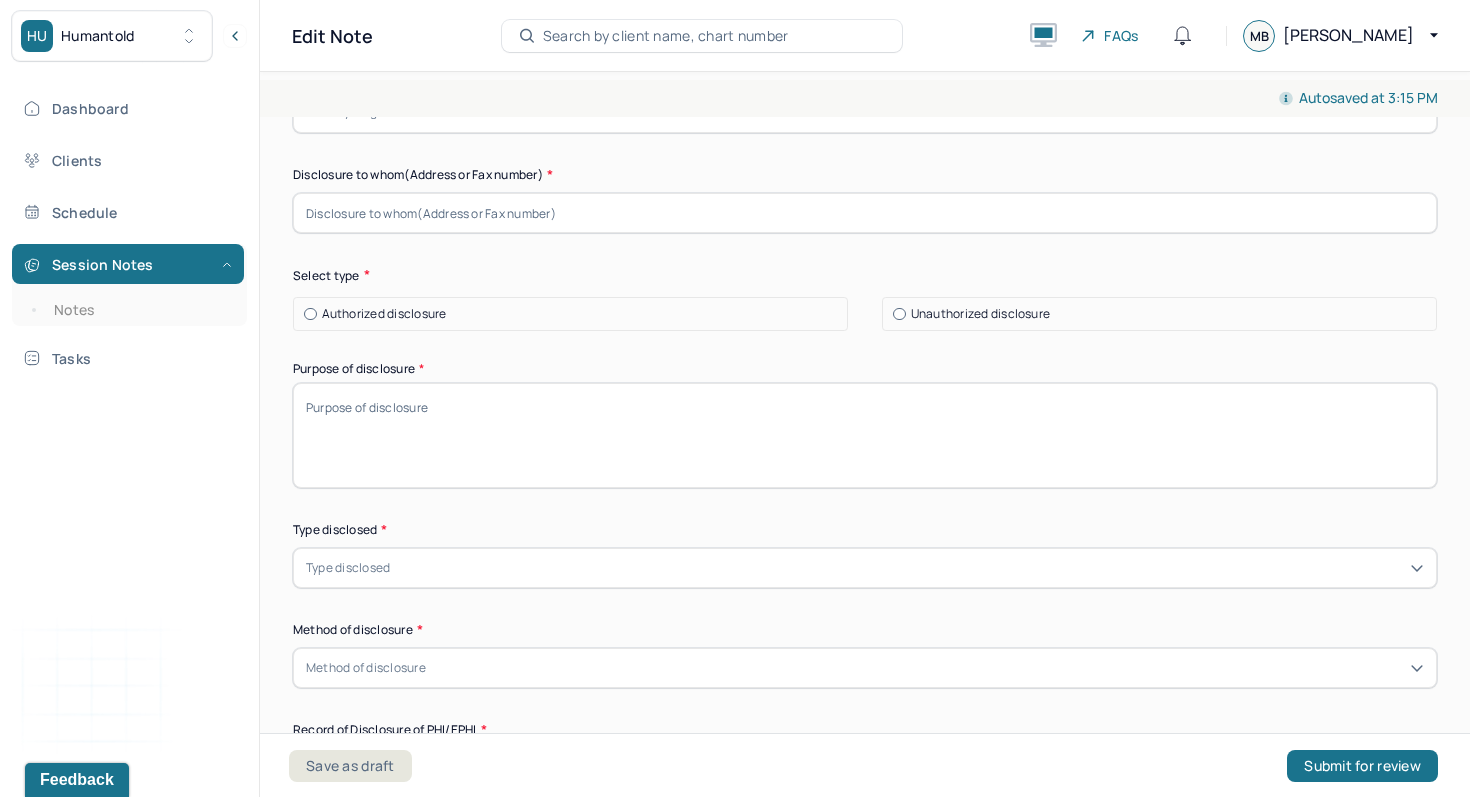 click on "Authorized disclosure" at bounding box center [384, 314] 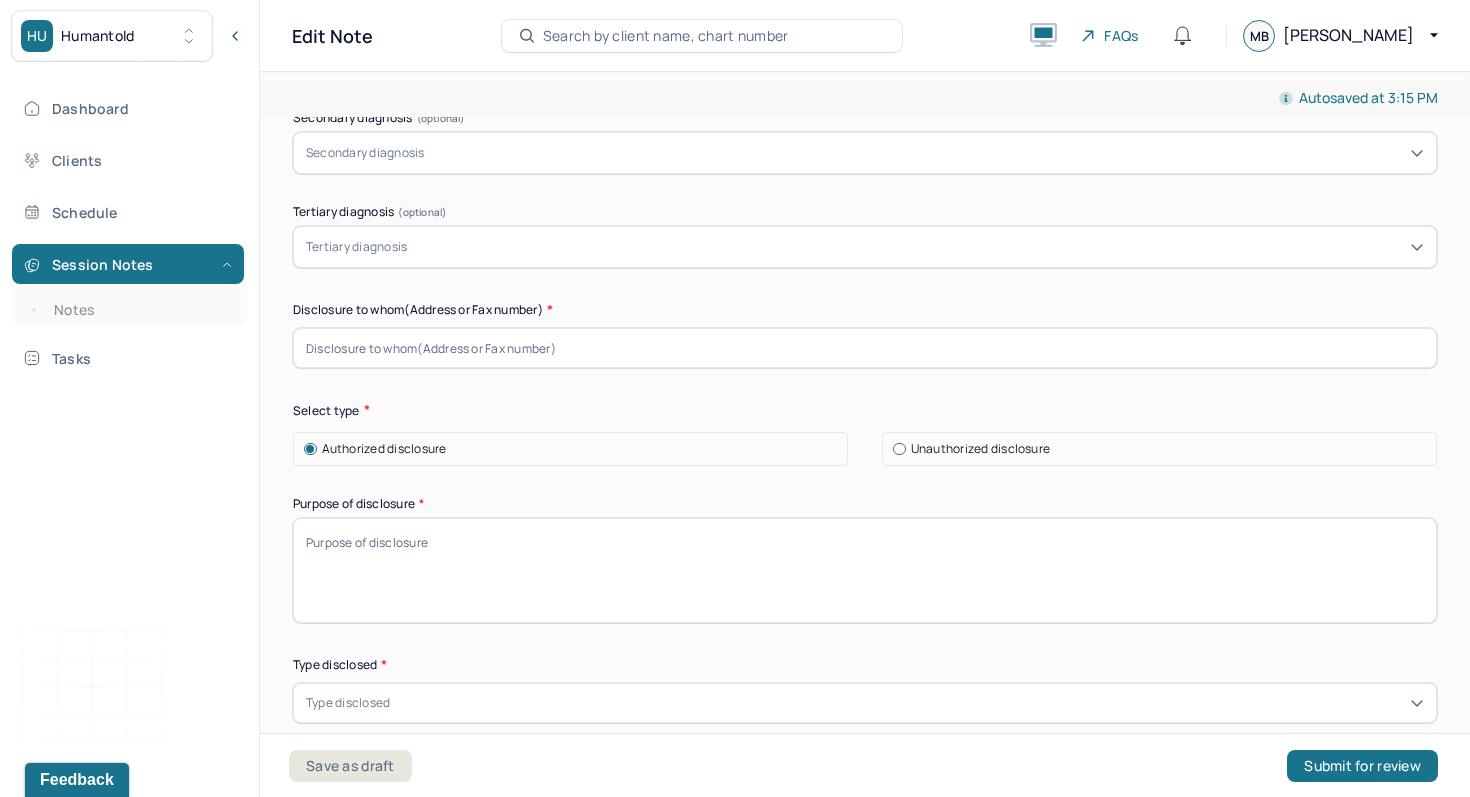 scroll, scrollTop: 910, scrollLeft: 0, axis: vertical 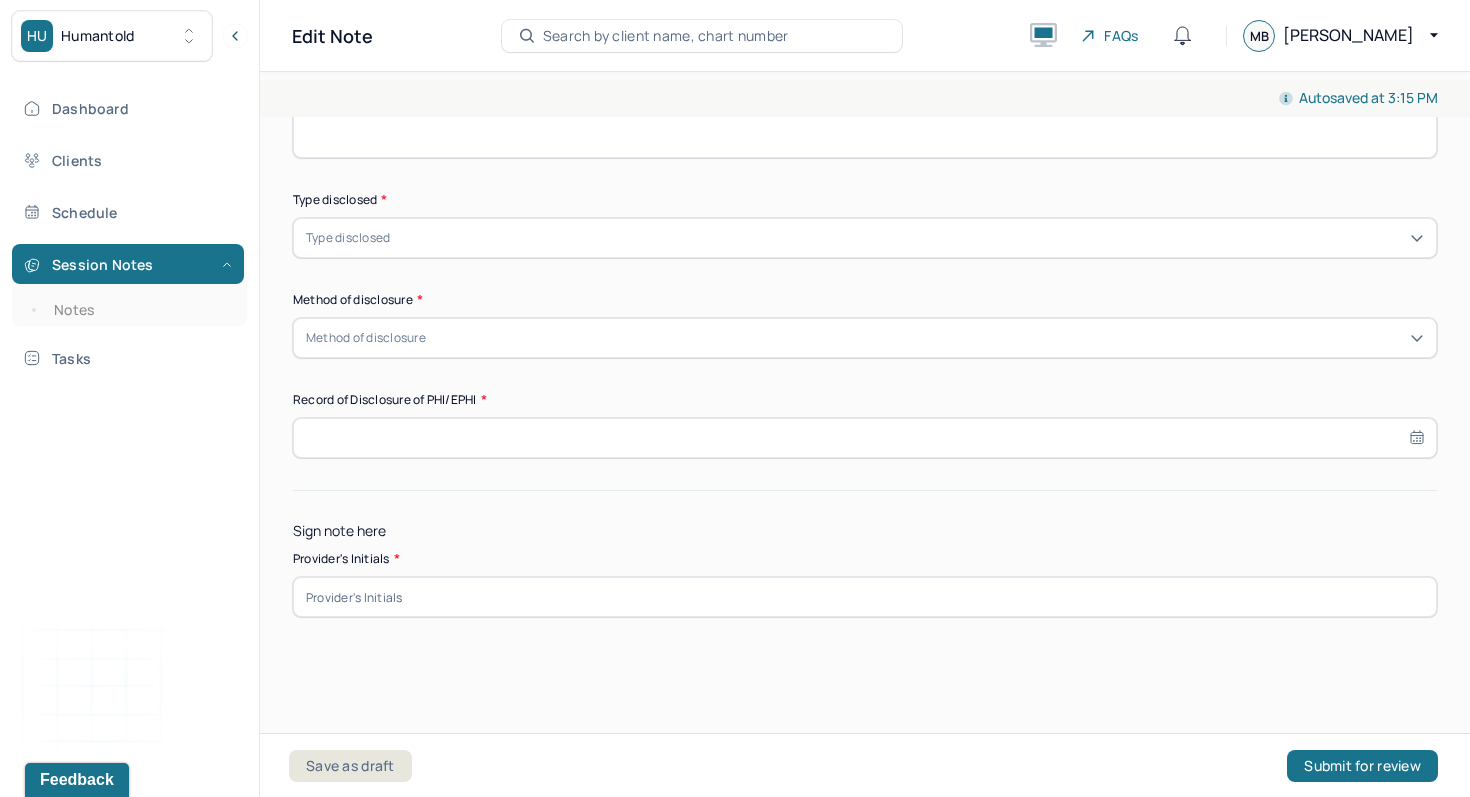 select on "6" 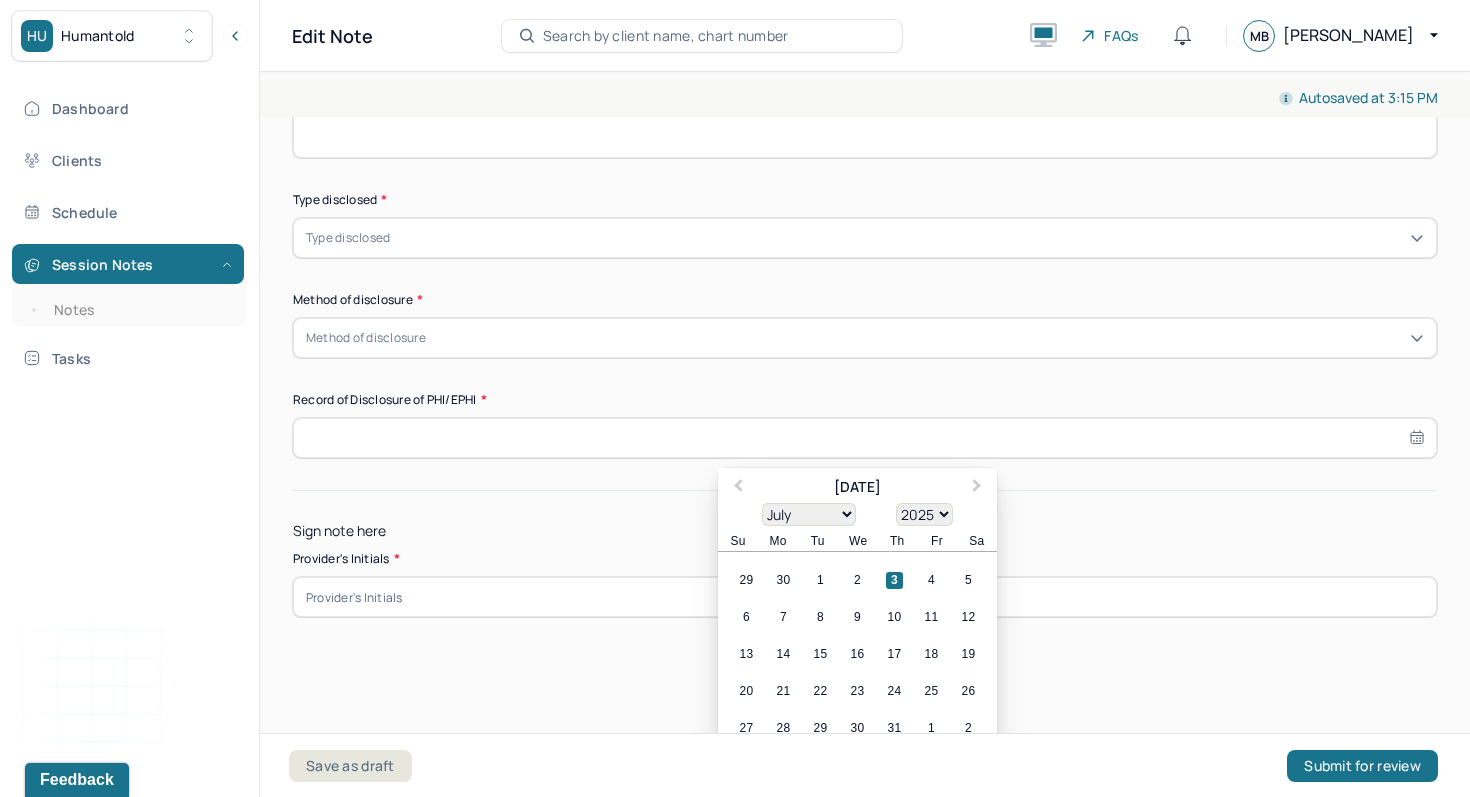 click at bounding box center [865, 438] 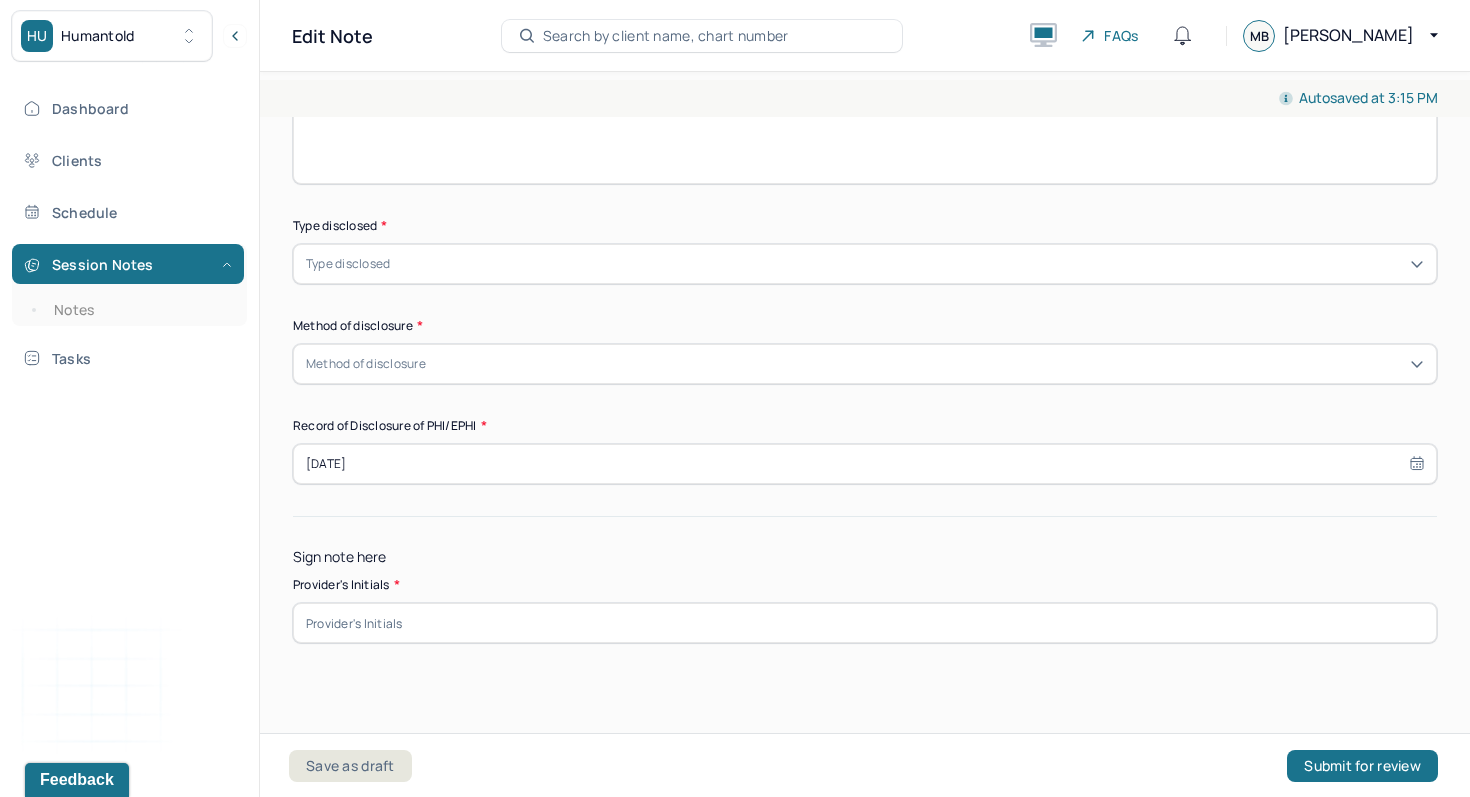 scroll, scrollTop: 883, scrollLeft: 0, axis: vertical 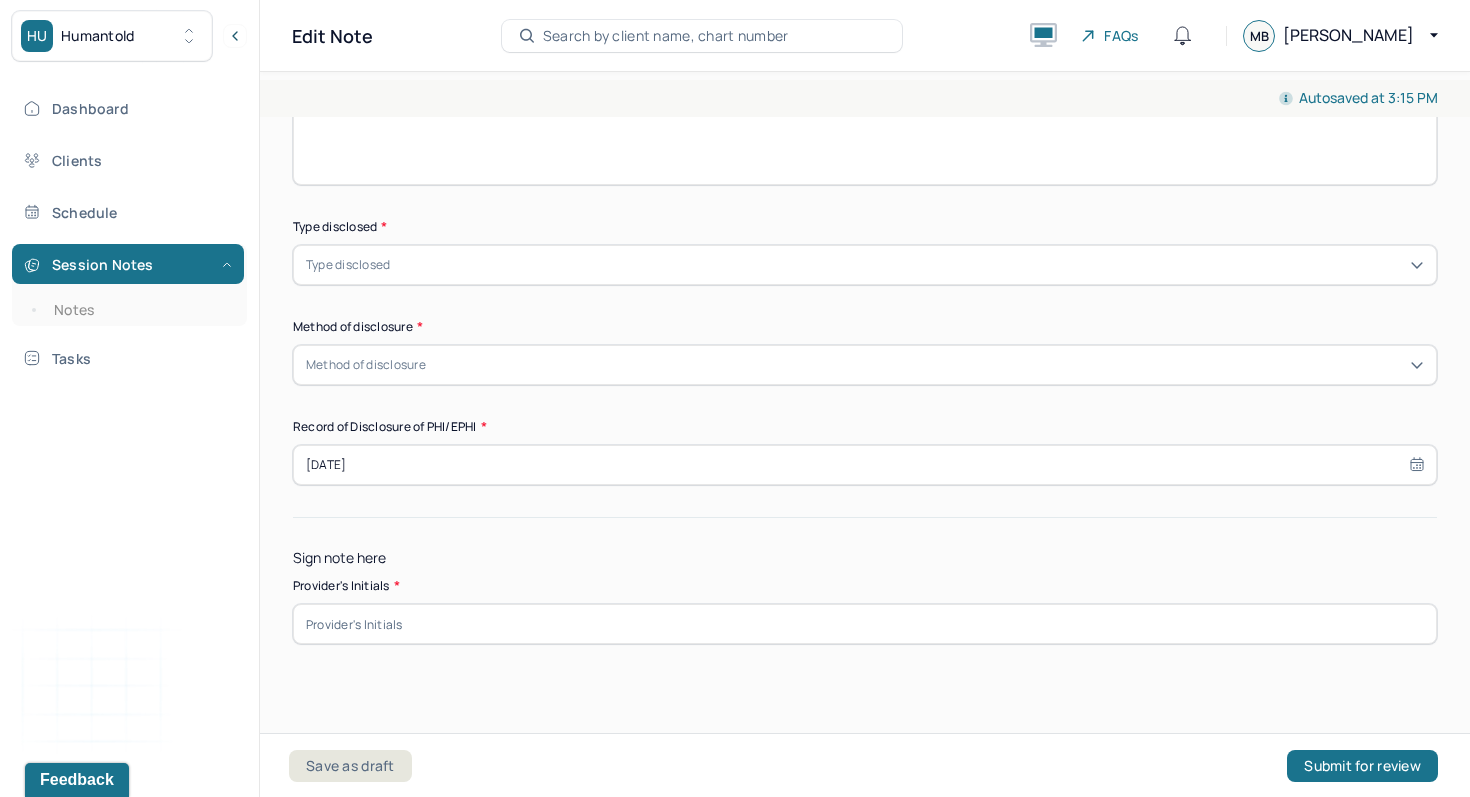 click on "Method of disclosure" at bounding box center (865, 365) 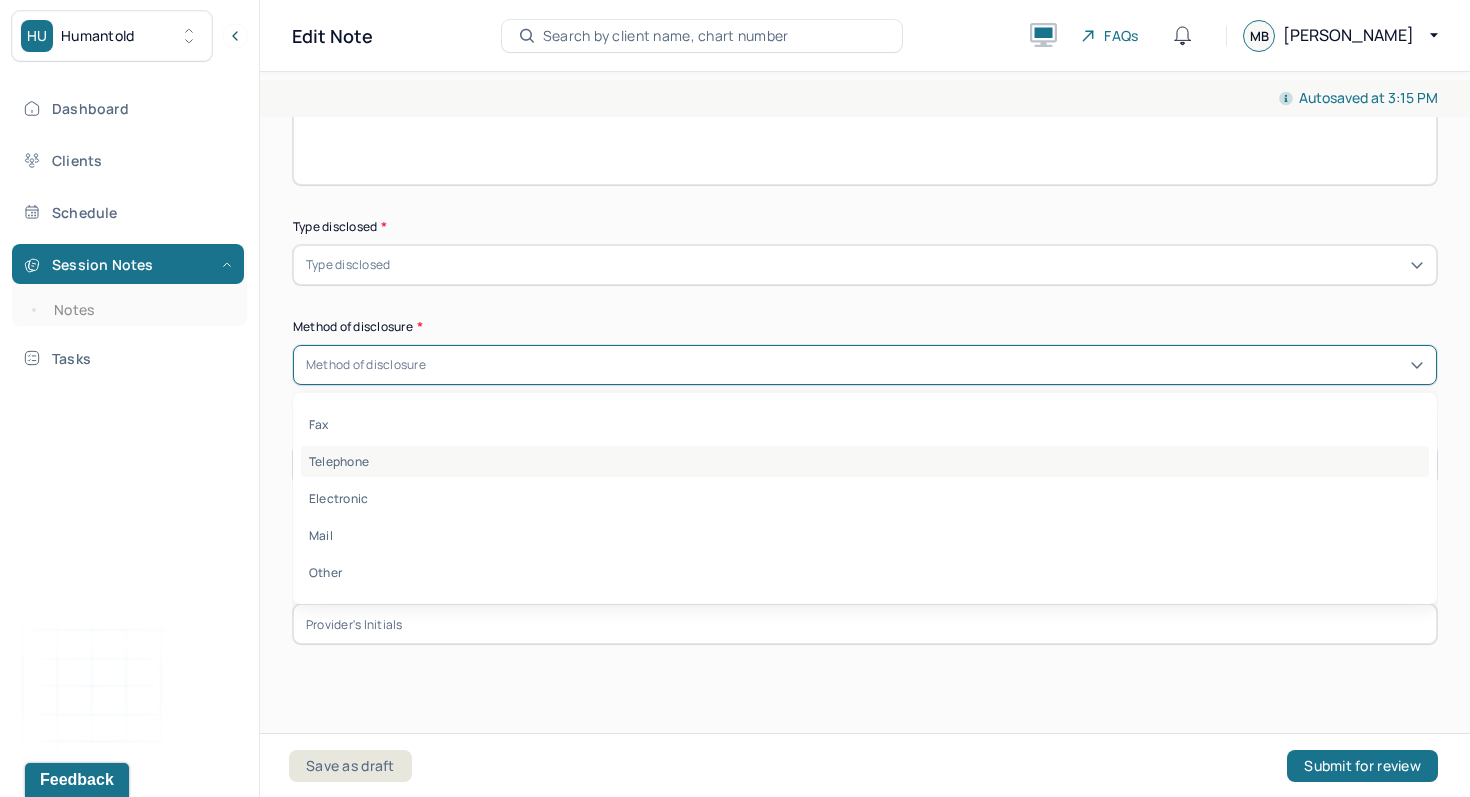 click on "Telephone" at bounding box center [865, 461] 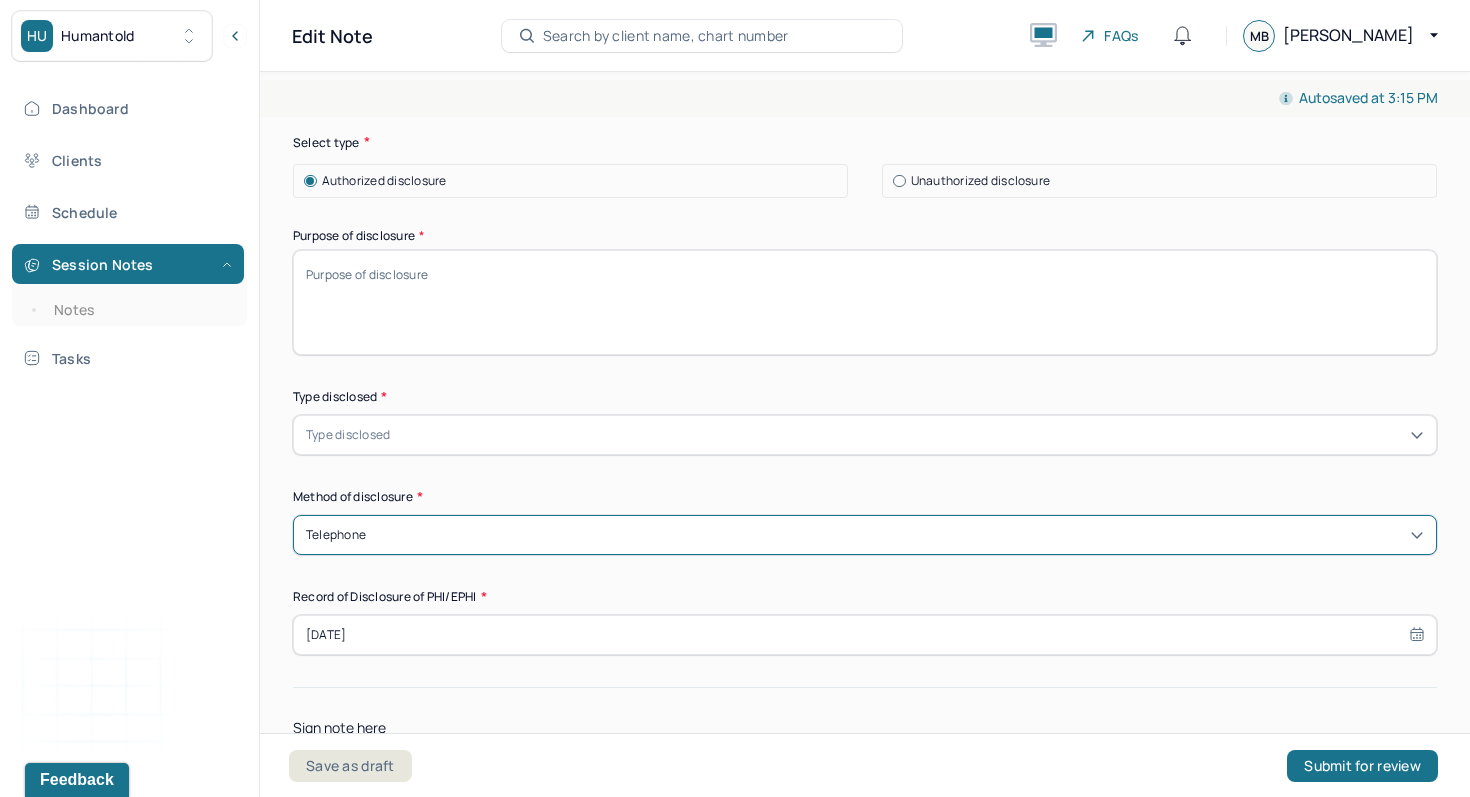 scroll, scrollTop: 655, scrollLeft: 0, axis: vertical 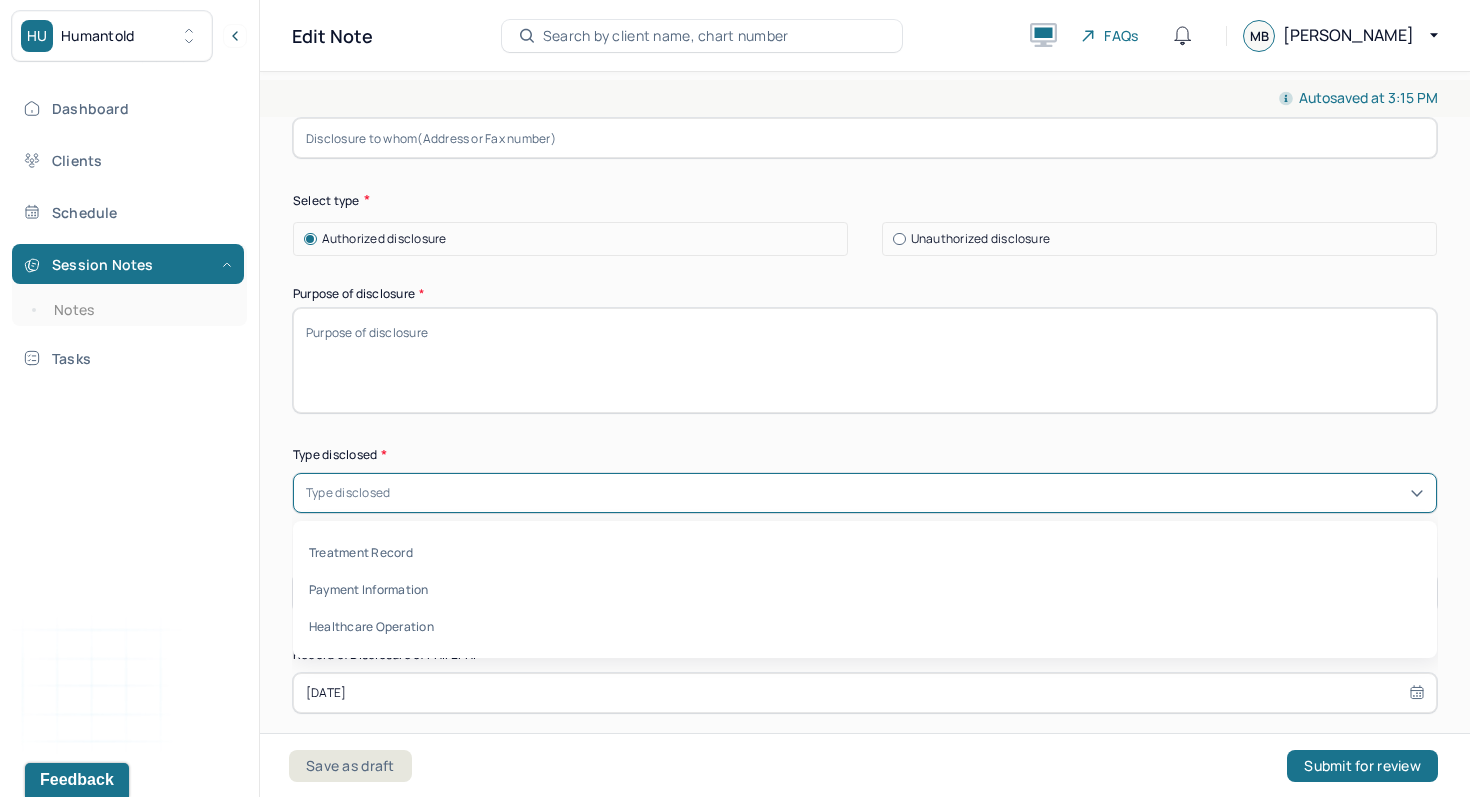 click on "Type disclosed" at bounding box center [865, 493] 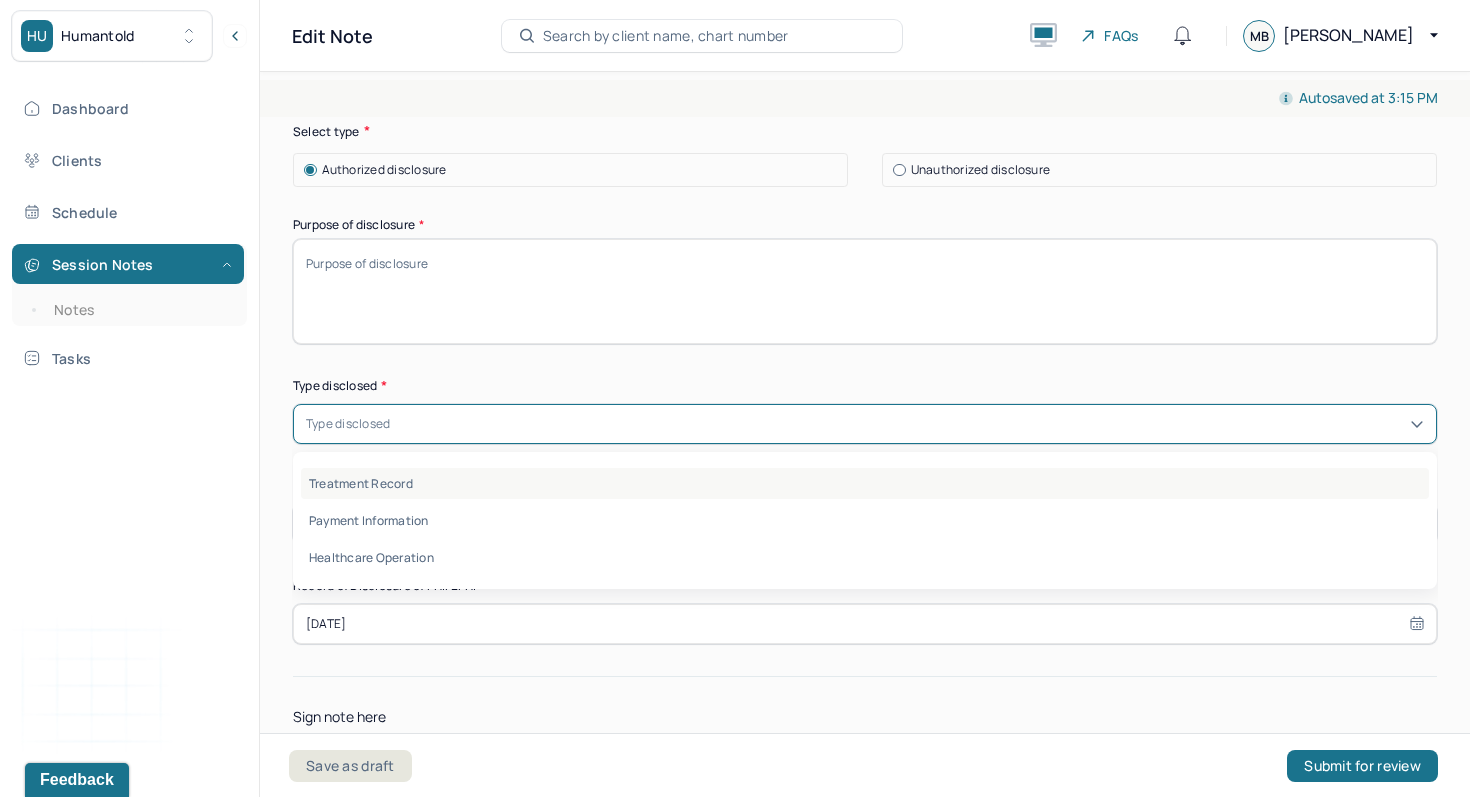 scroll, scrollTop: 725, scrollLeft: 0, axis: vertical 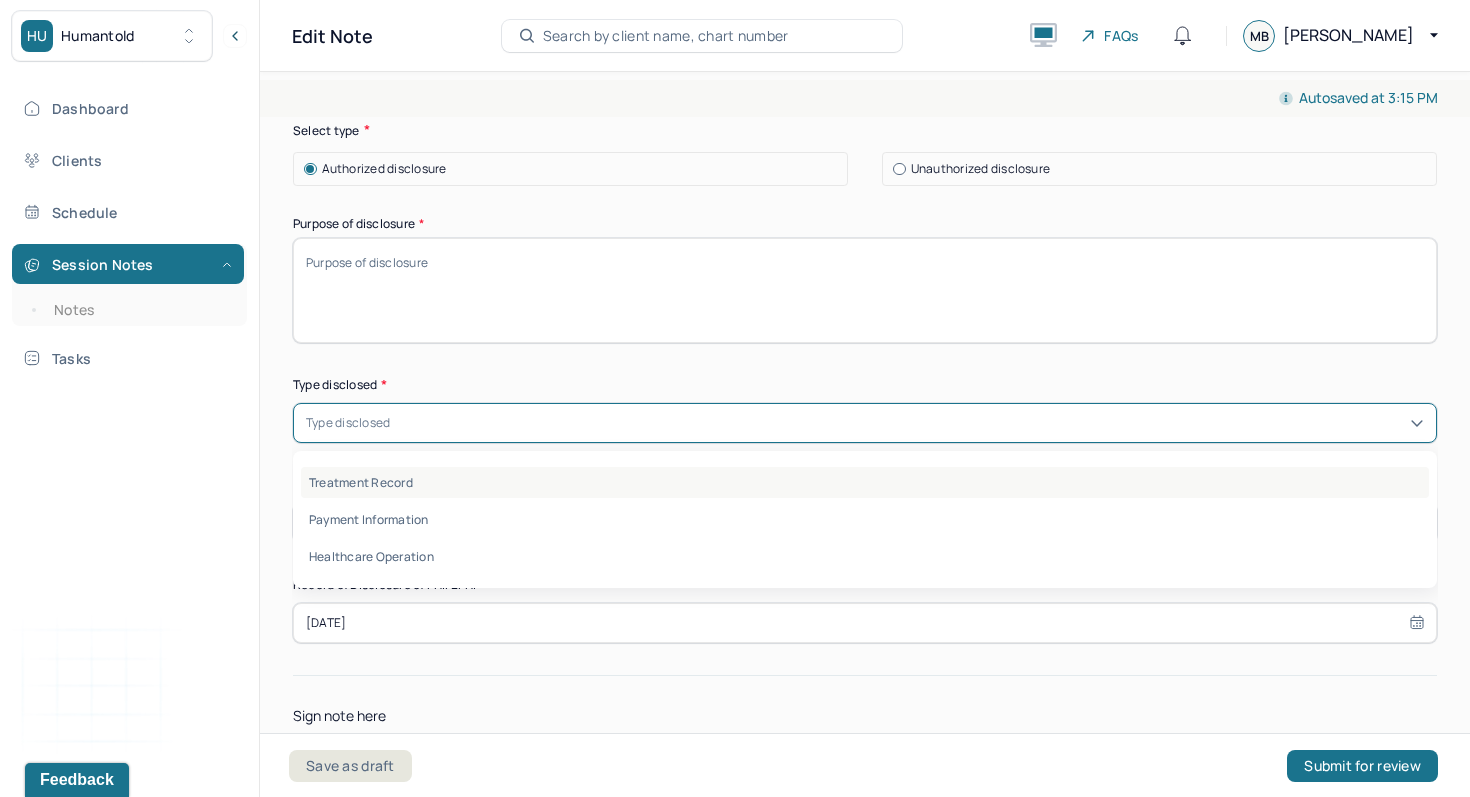 click on "Treatment Record" at bounding box center (865, 482) 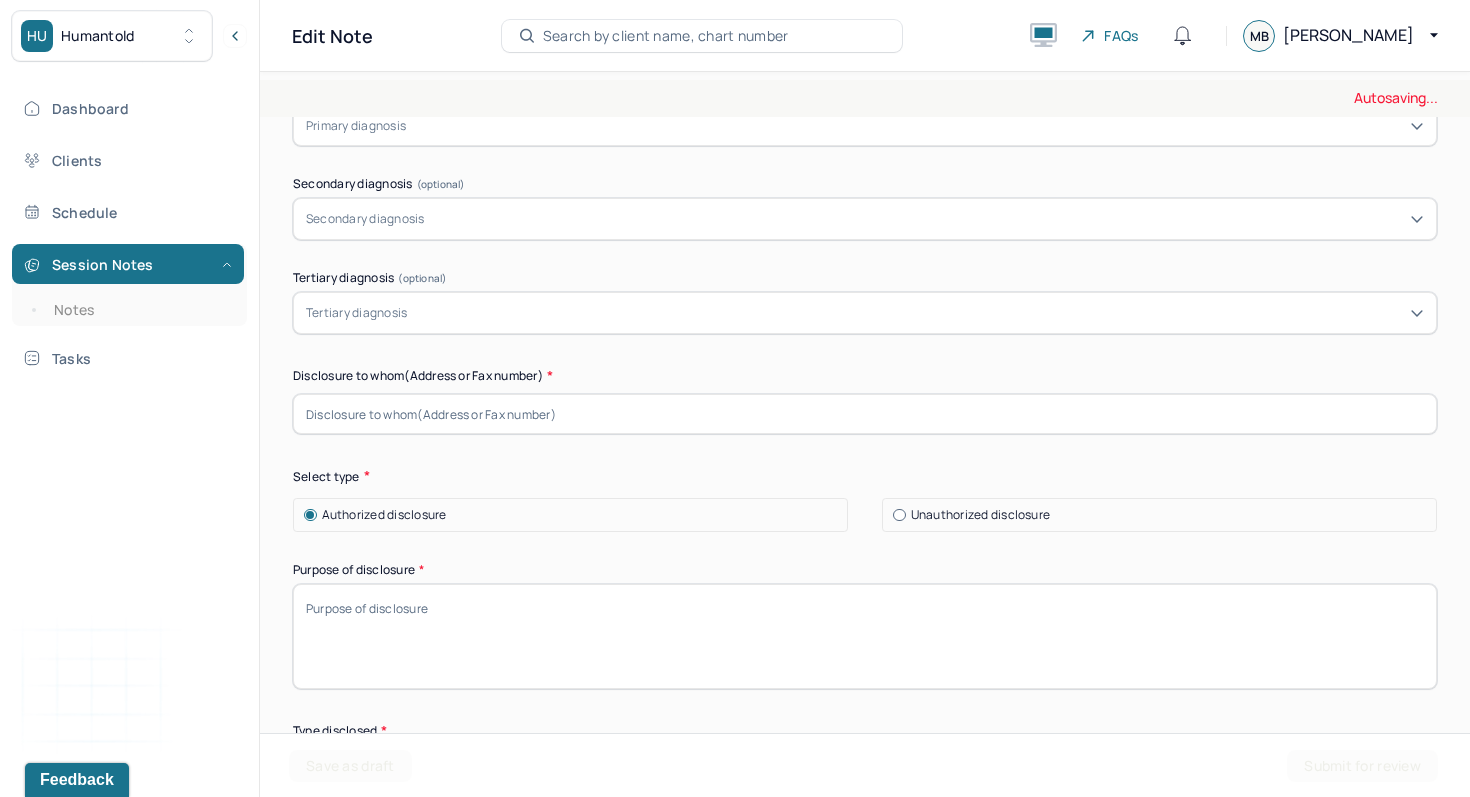 scroll, scrollTop: 345, scrollLeft: 0, axis: vertical 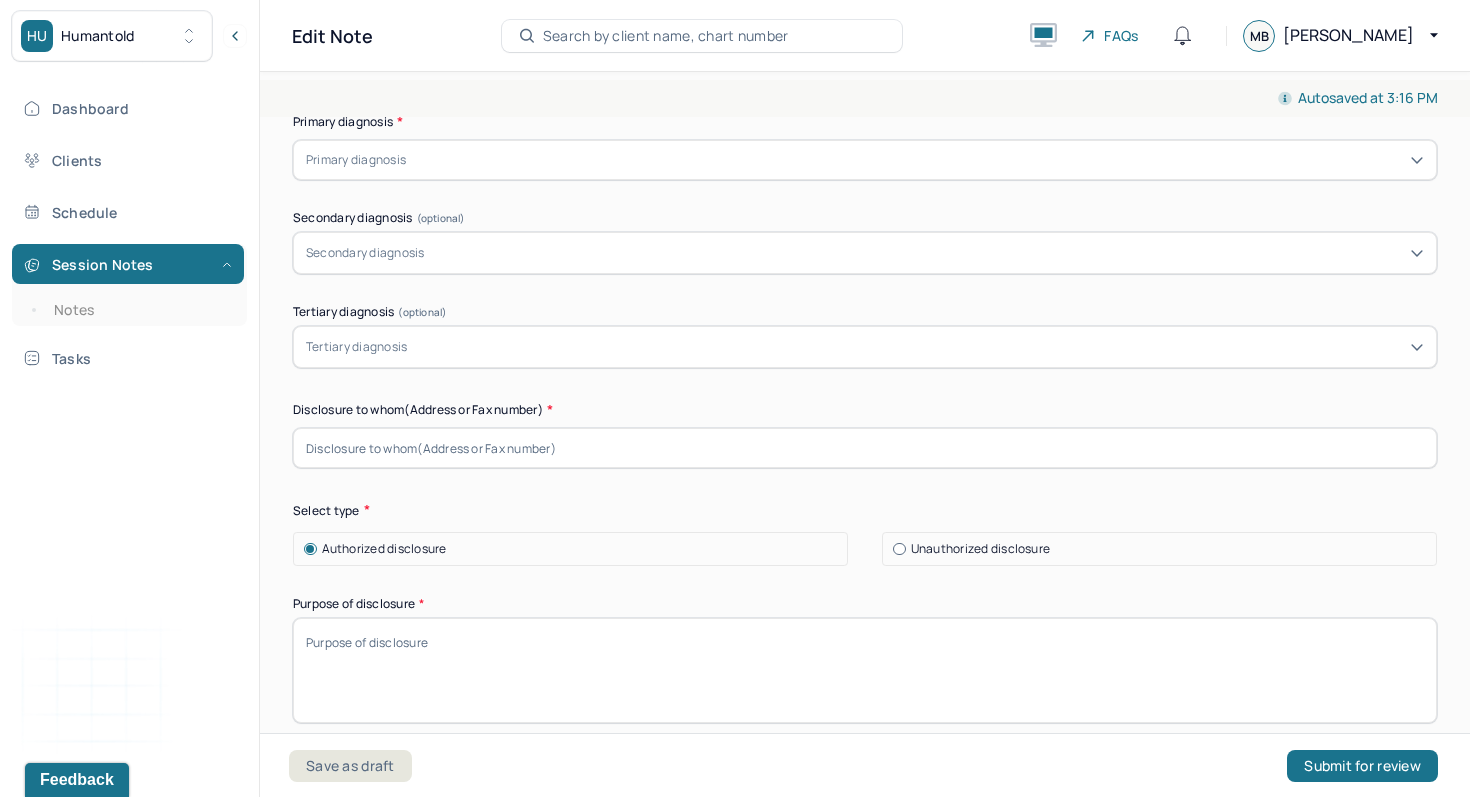 click at bounding box center [865, 448] 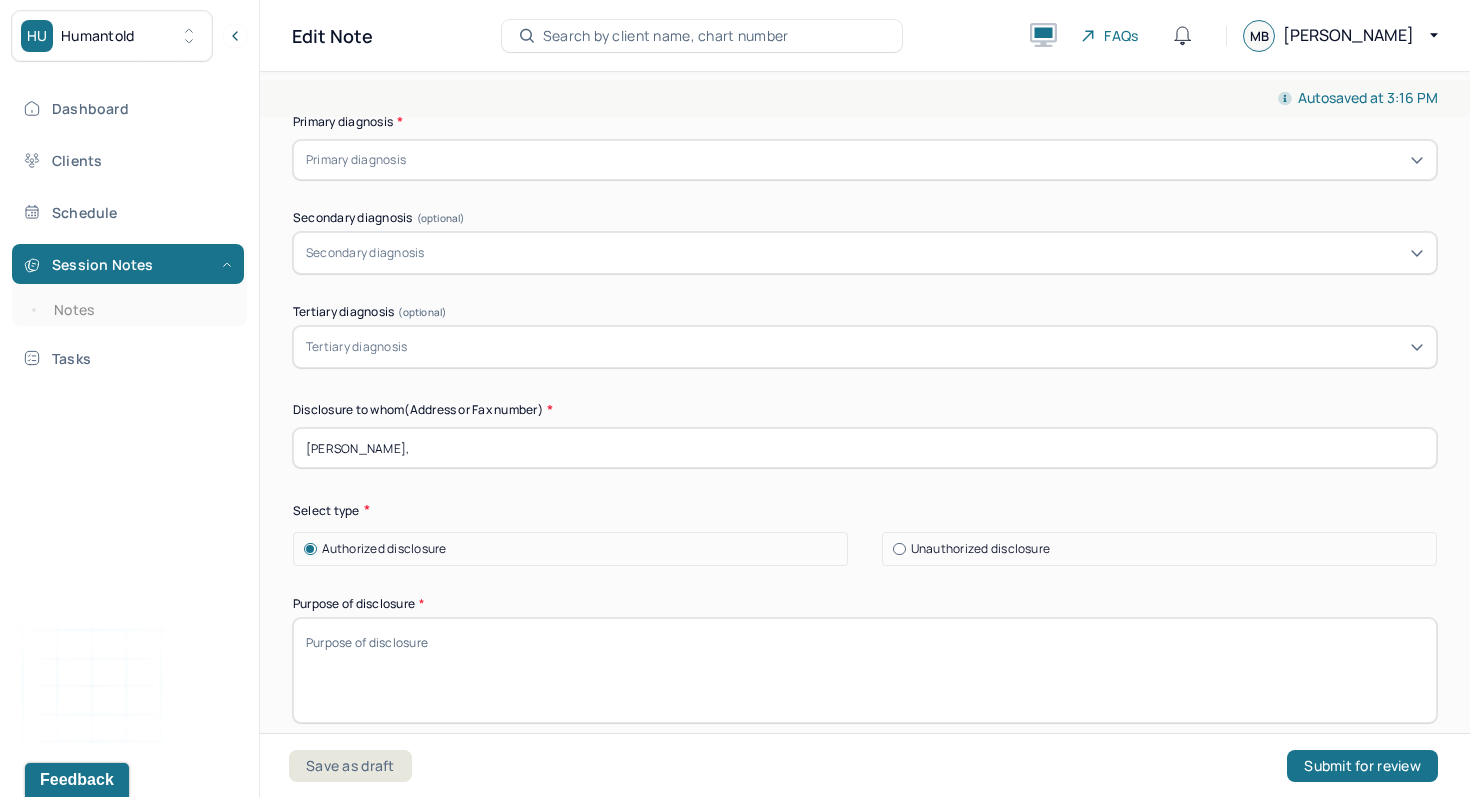 paste on "PMHNP-[GEOGRAPHIC_DATA]" 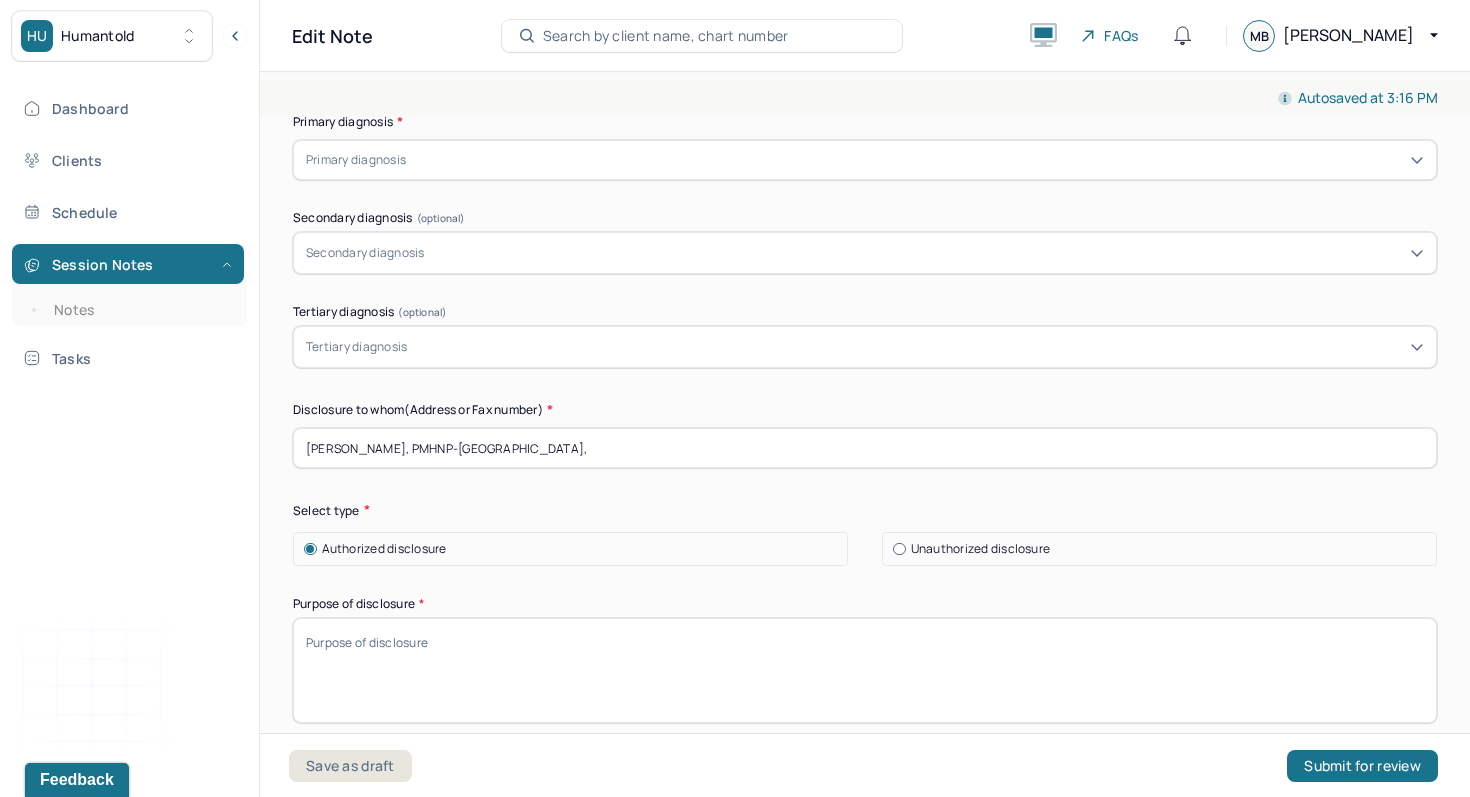 paste on "[STREET_ADDRESS][US_STATE] - [PHONE_NUMBER]" 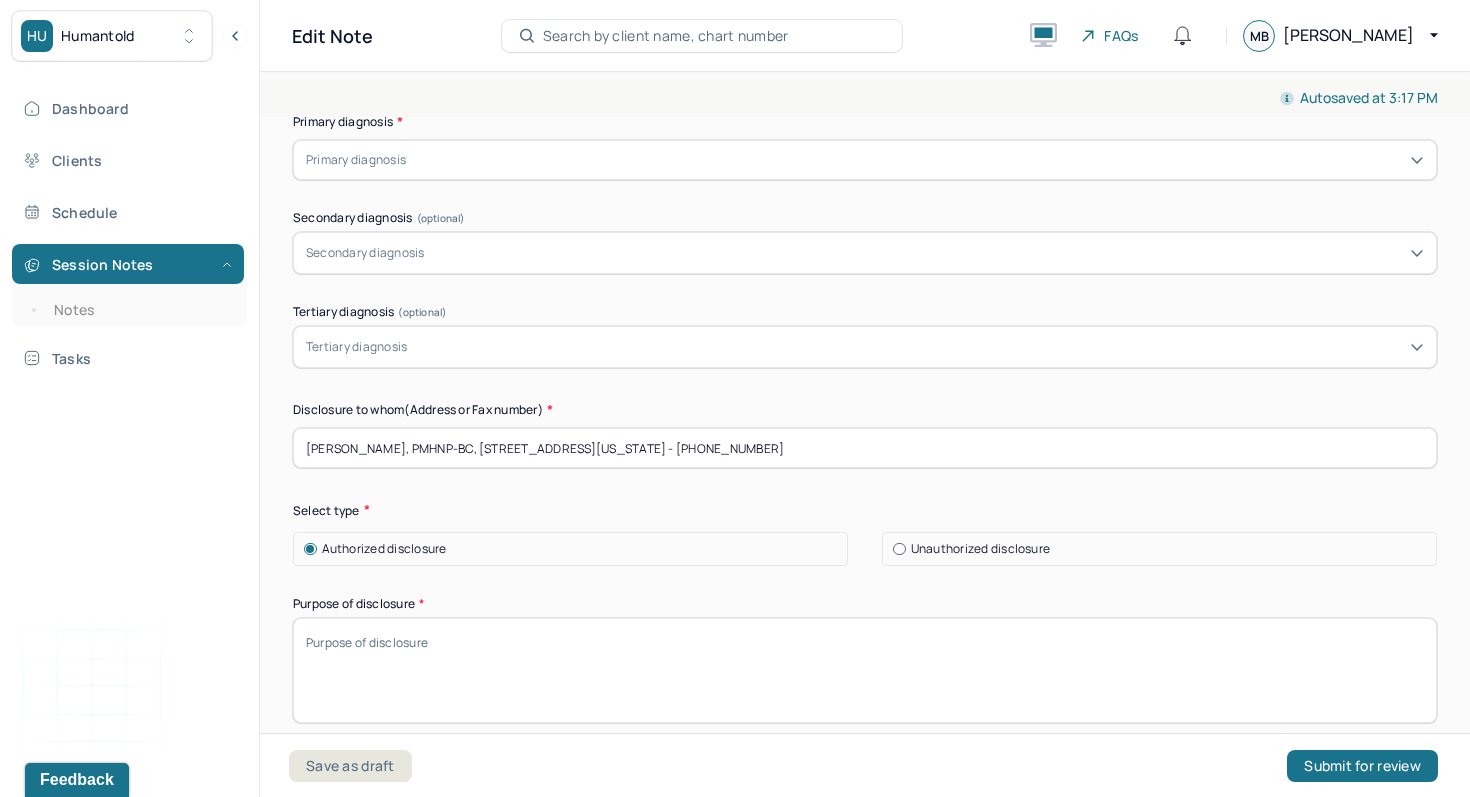 click on "[PERSON_NAME], PMHNP-BC, [STREET_ADDRESS][US_STATE] - [PHONE_NUMBER]" at bounding box center [865, 448] 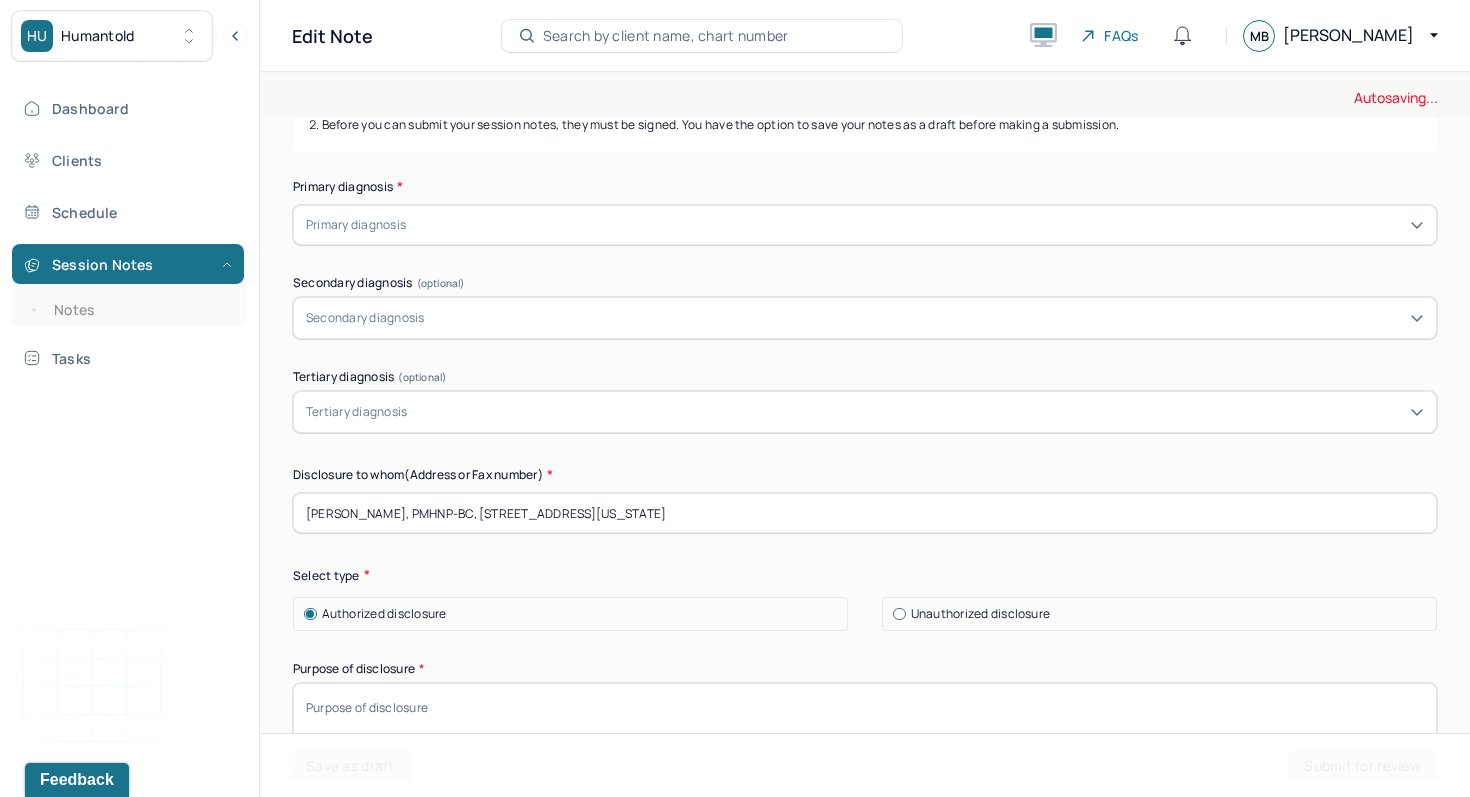 scroll, scrollTop: 255, scrollLeft: 0, axis: vertical 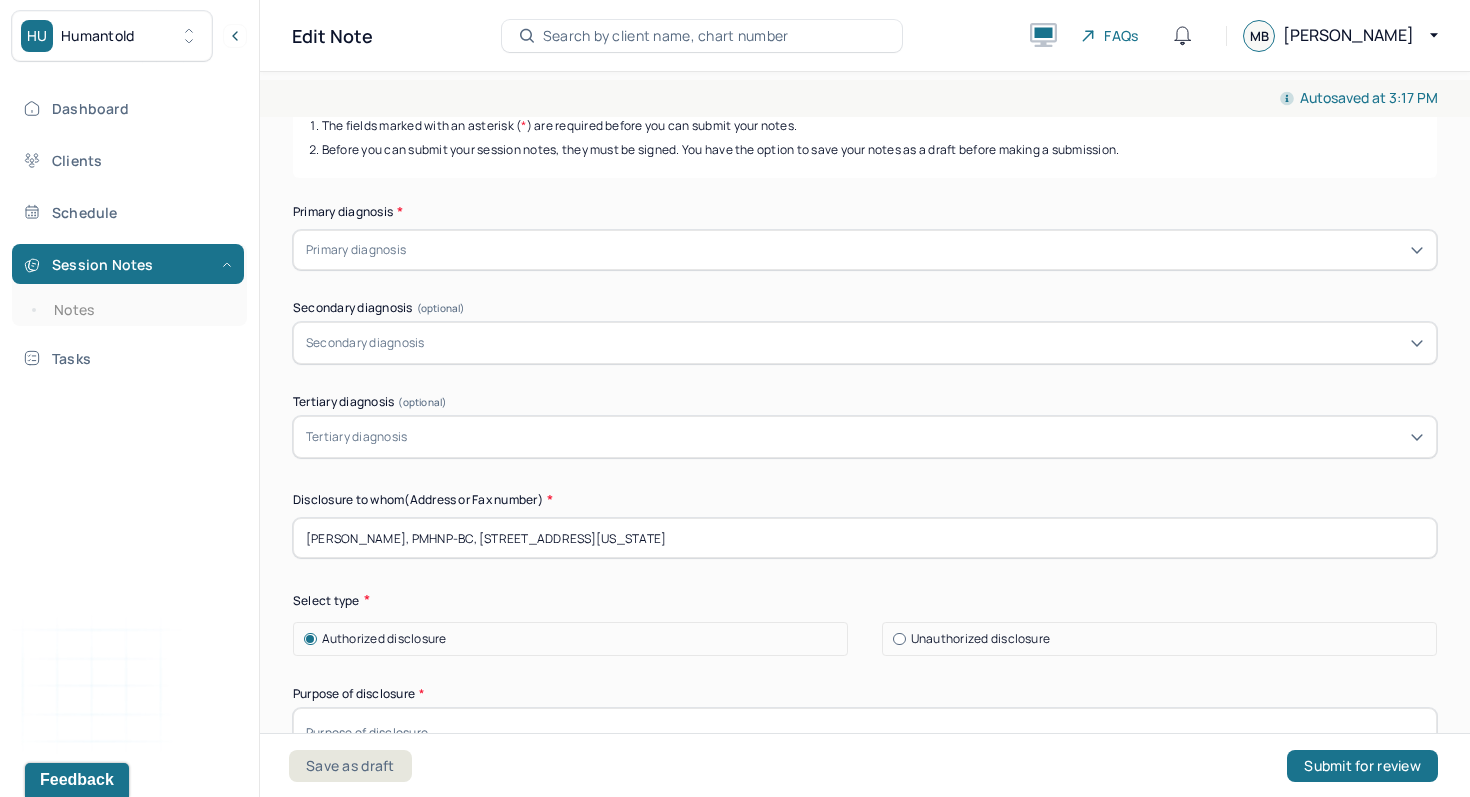 type on "[PERSON_NAME], PMHNP-BC, [STREET_ADDRESS][US_STATE]" 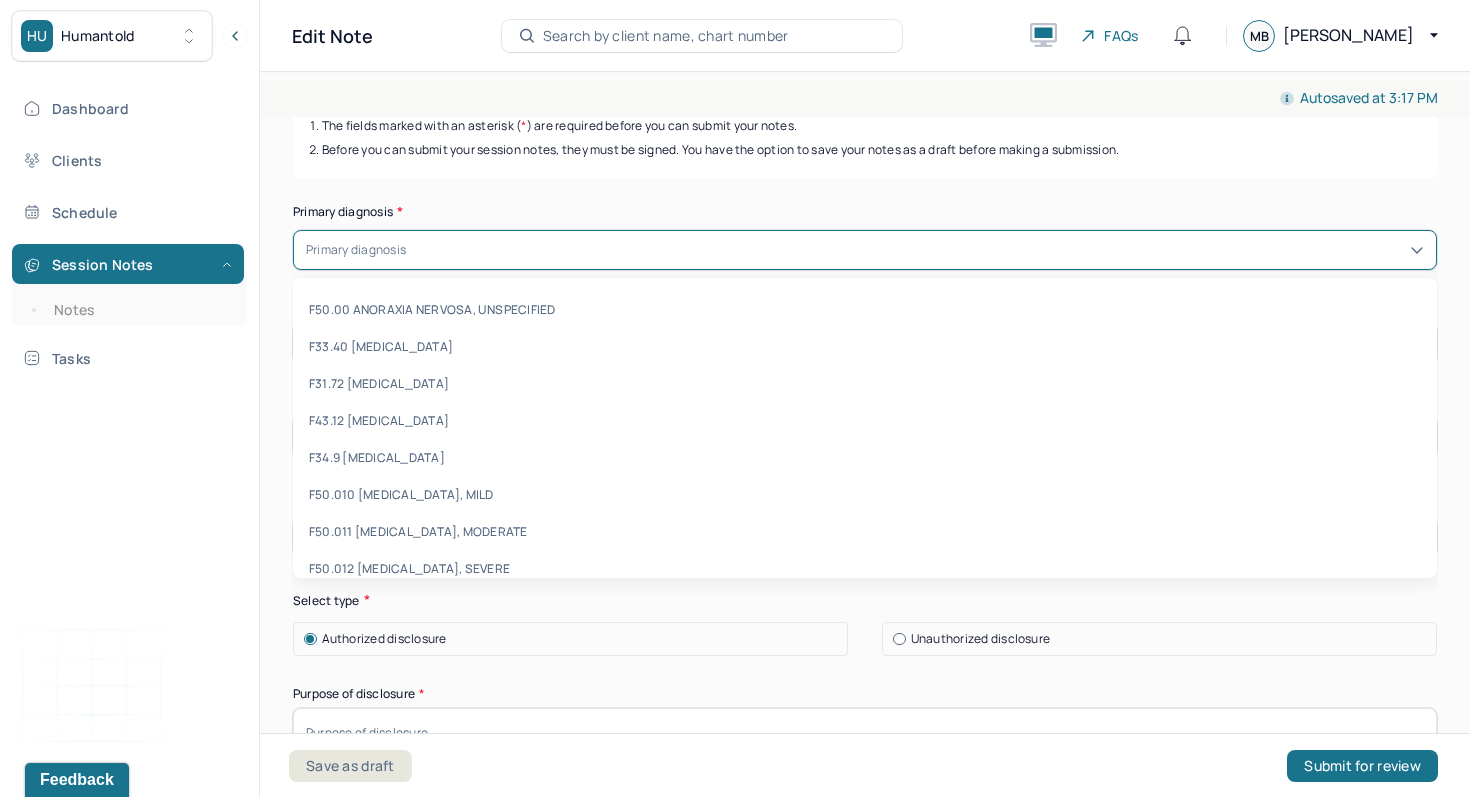 click at bounding box center (917, 250) 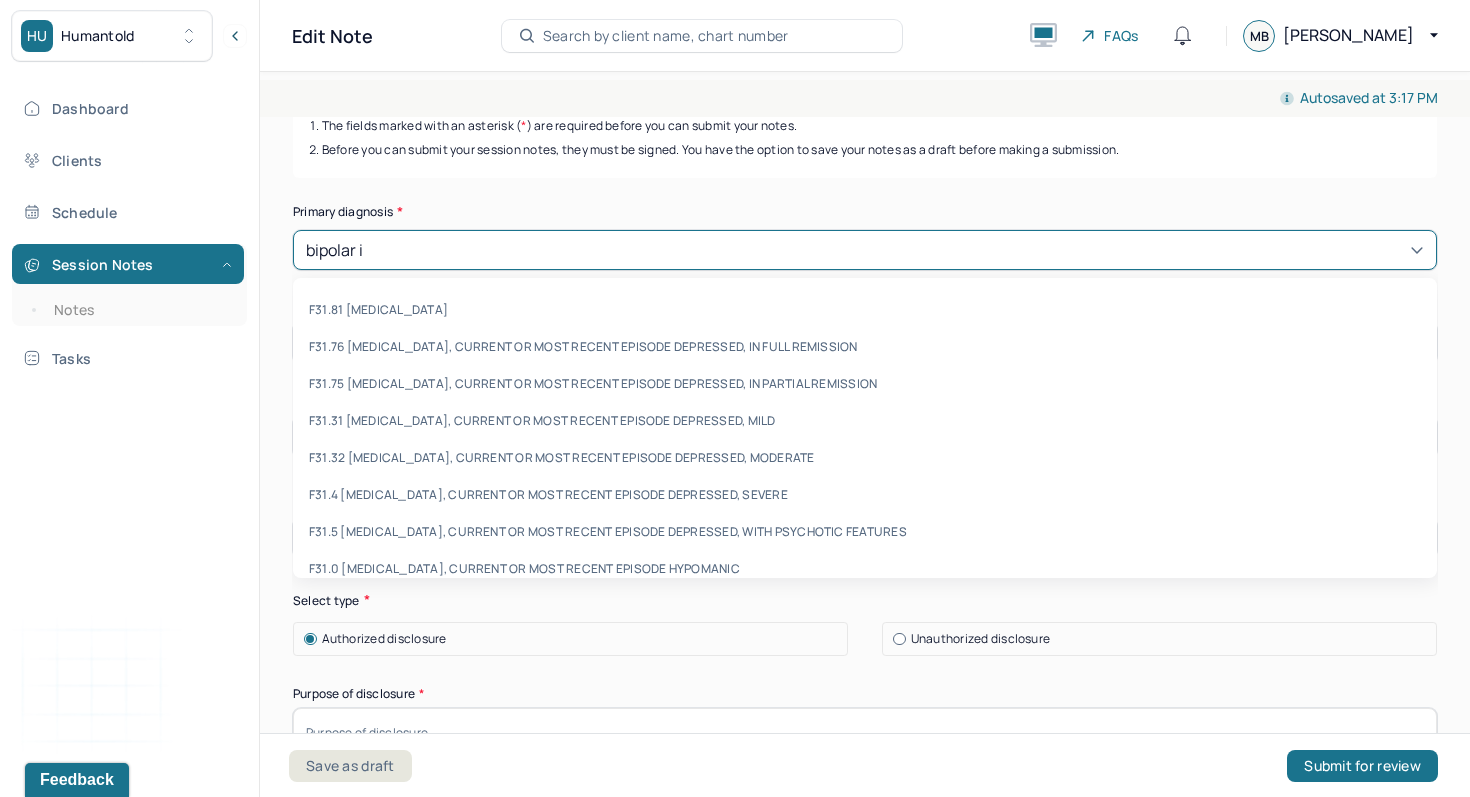 type on "bipolar ii" 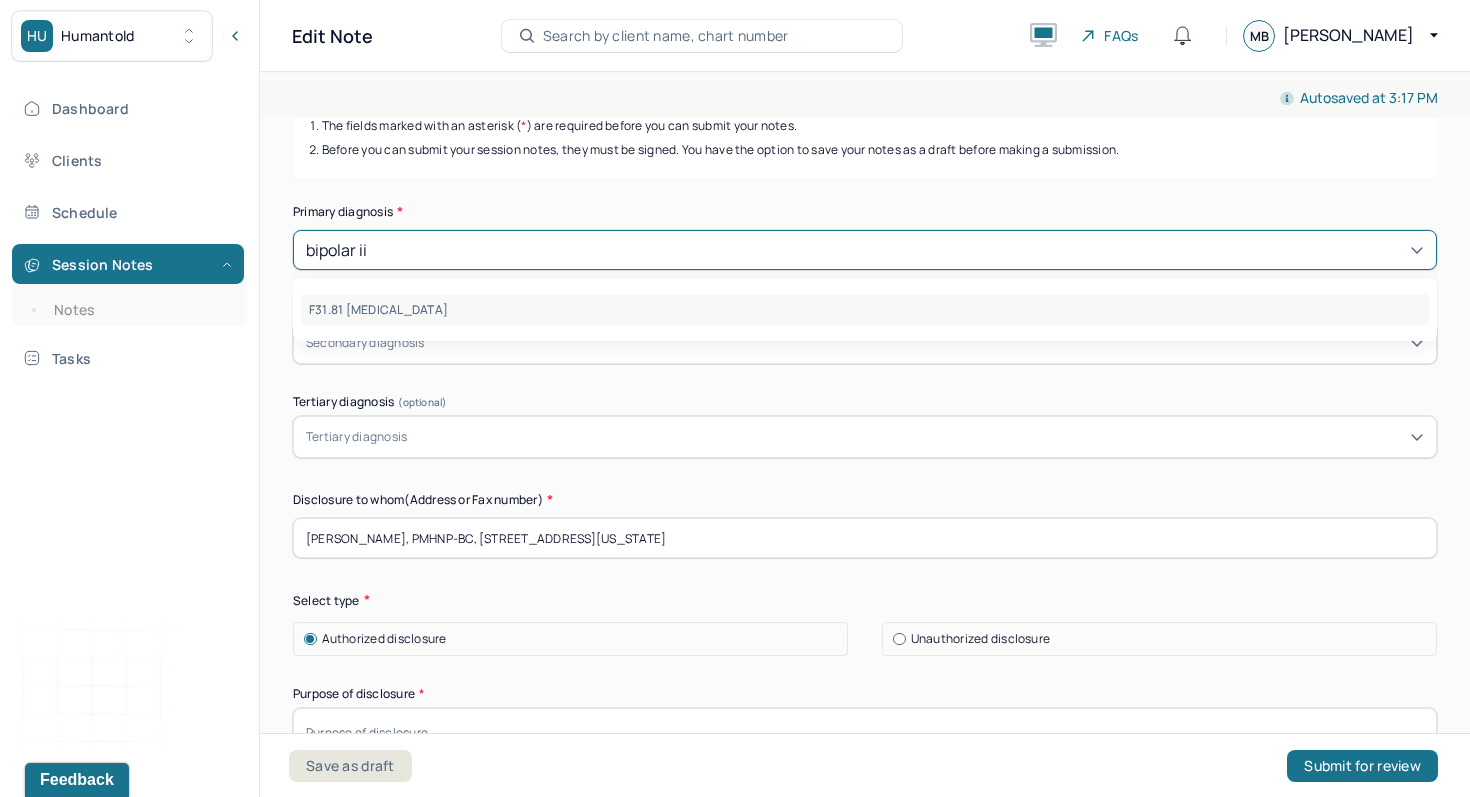 click on "F31.81 [MEDICAL_DATA]" at bounding box center (865, 309) 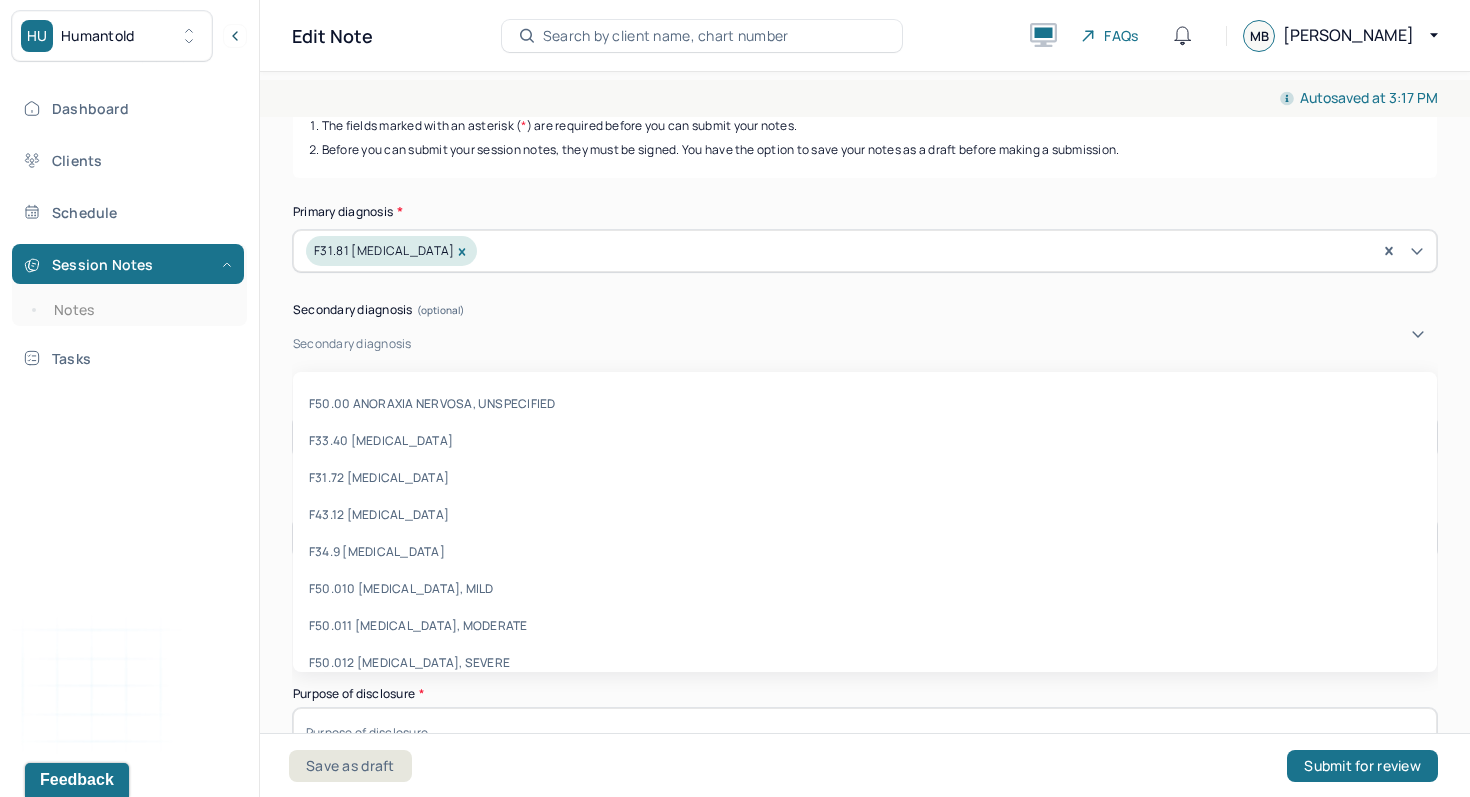 click on "Secondary diagnosis" at bounding box center (352, 344) 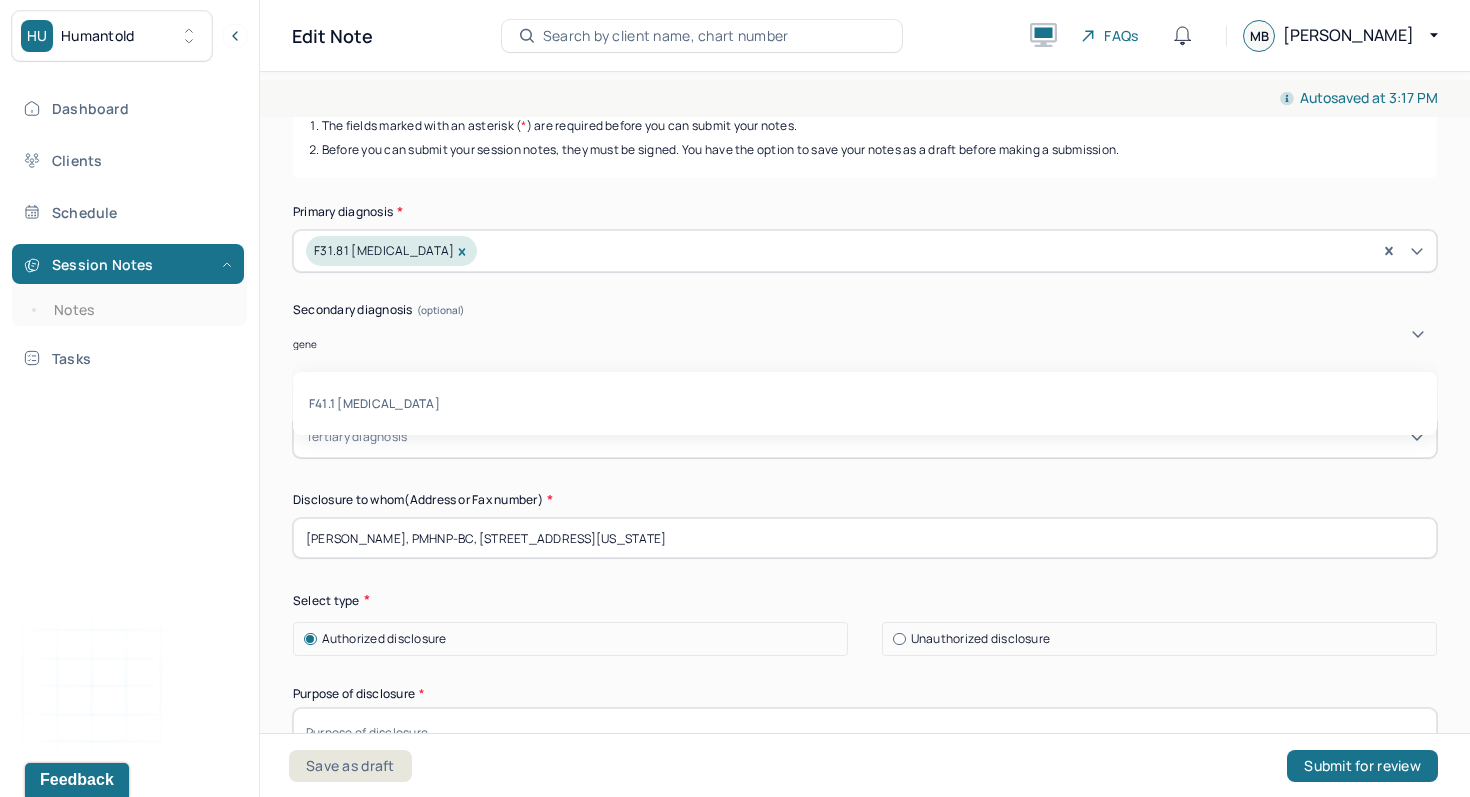 type on "gener" 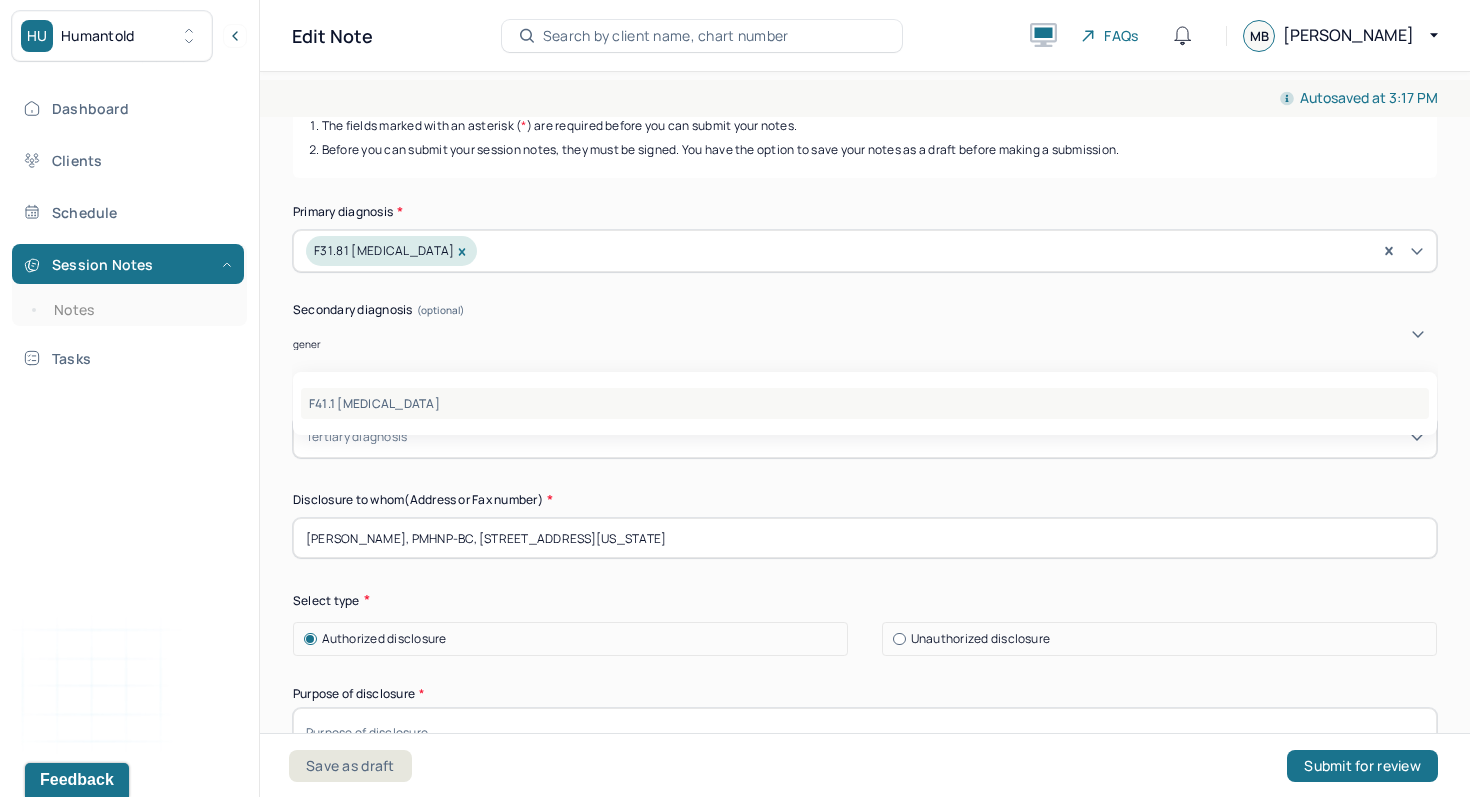 click on "F41.1 [MEDICAL_DATA]" at bounding box center (865, 403) 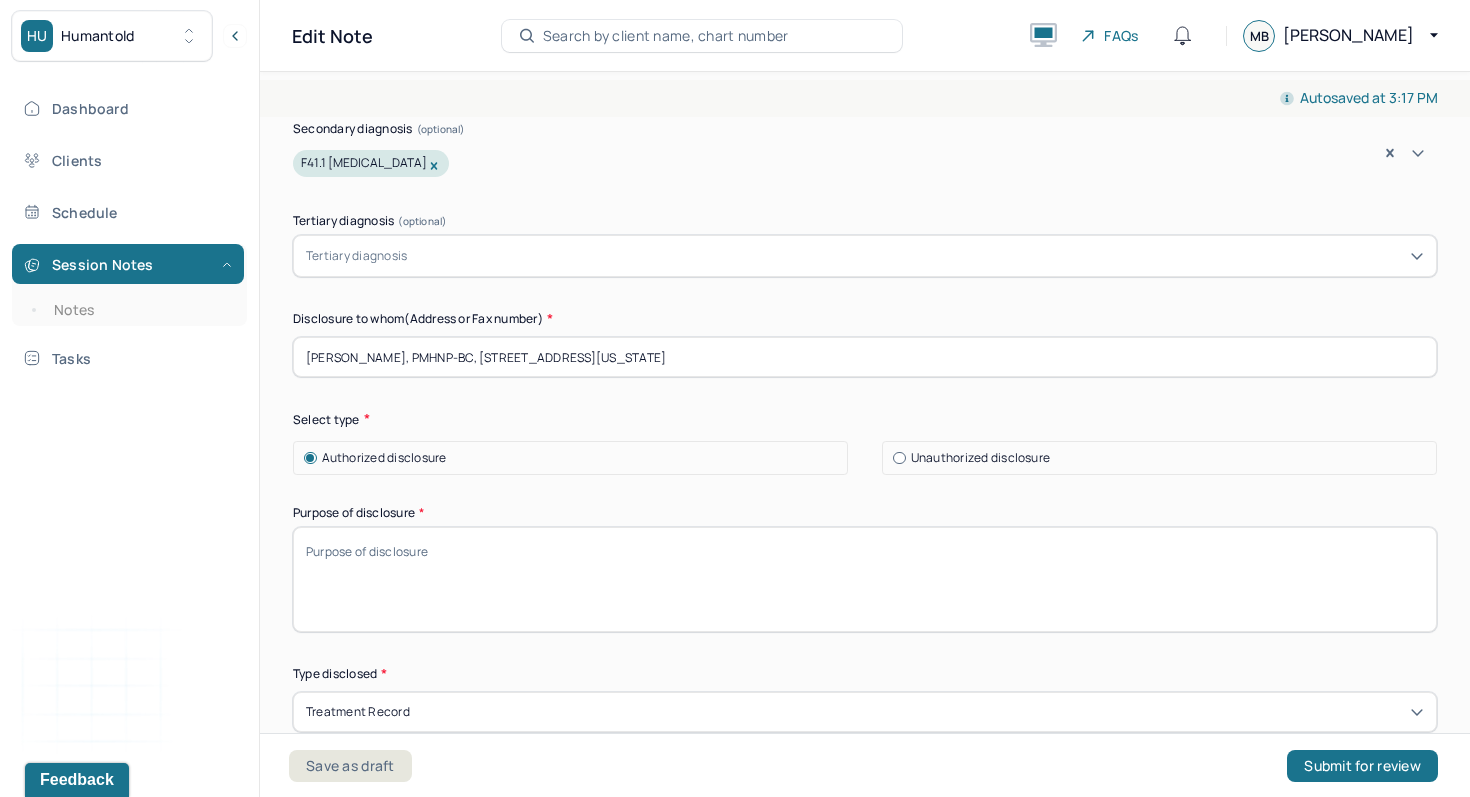 scroll, scrollTop: 437, scrollLeft: 0, axis: vertical 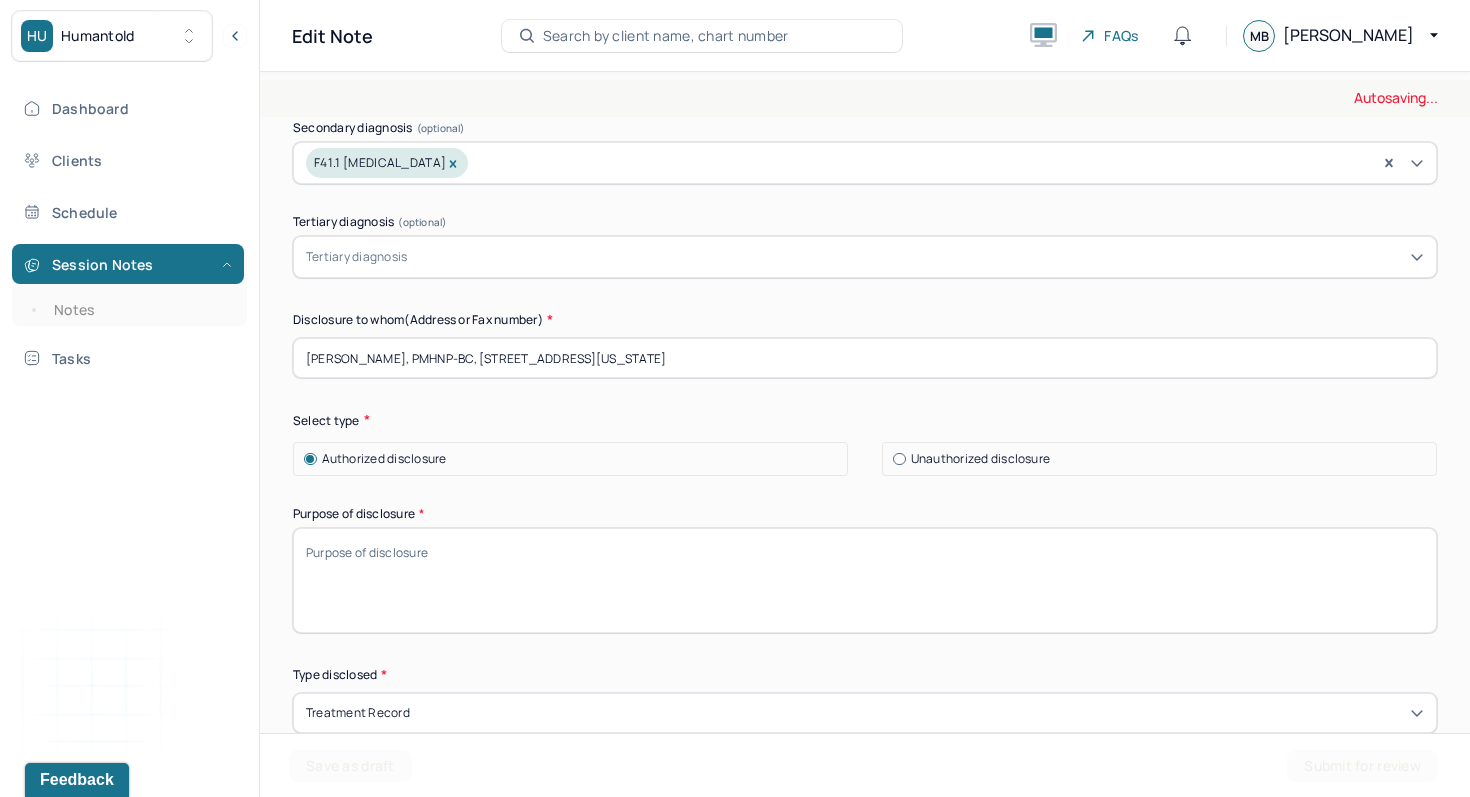 click on "Purpose of disclosure *" at bounding box center [865, 580] 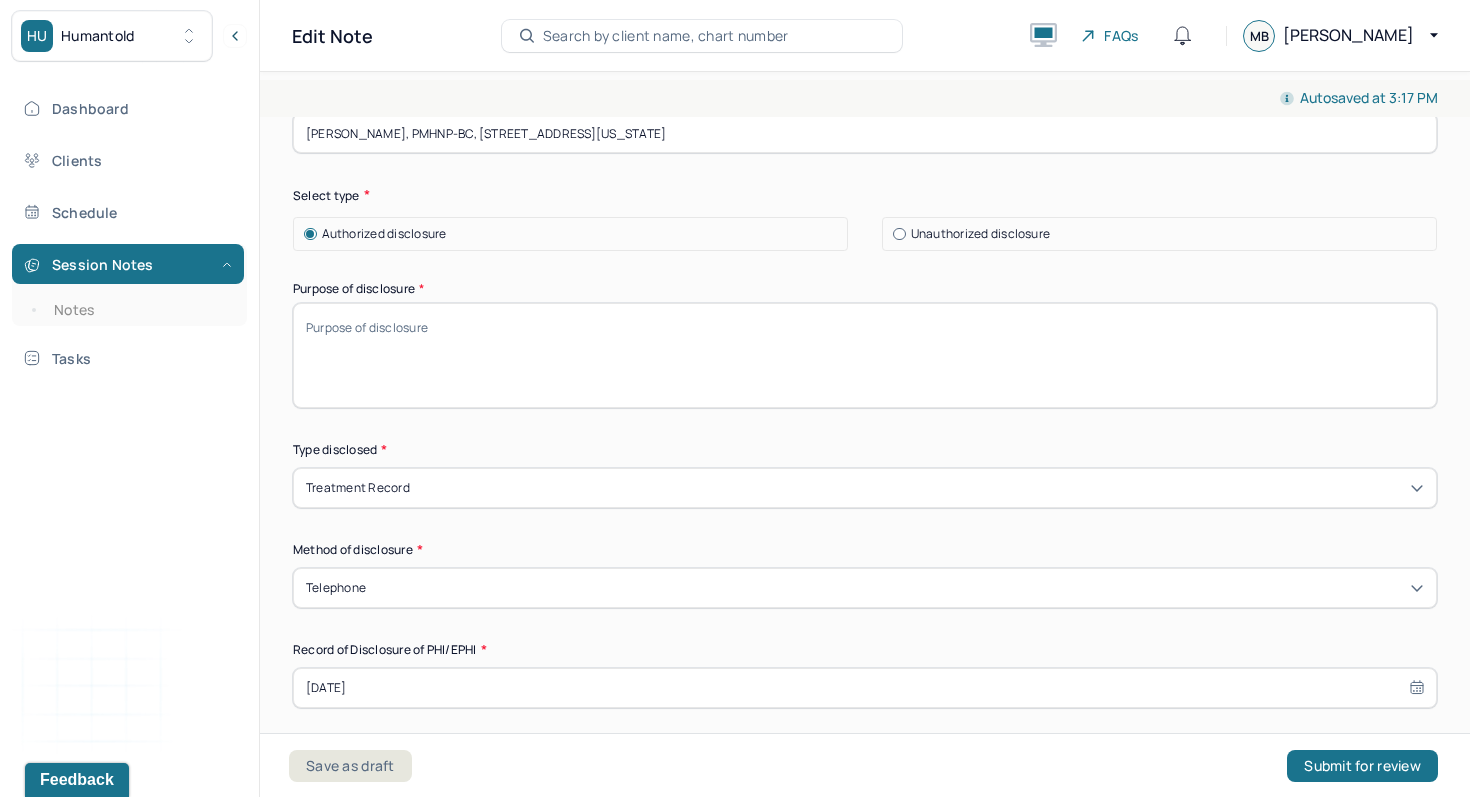 scroll, scrollTop: 658, scrollLeft: 0, axis: vertical 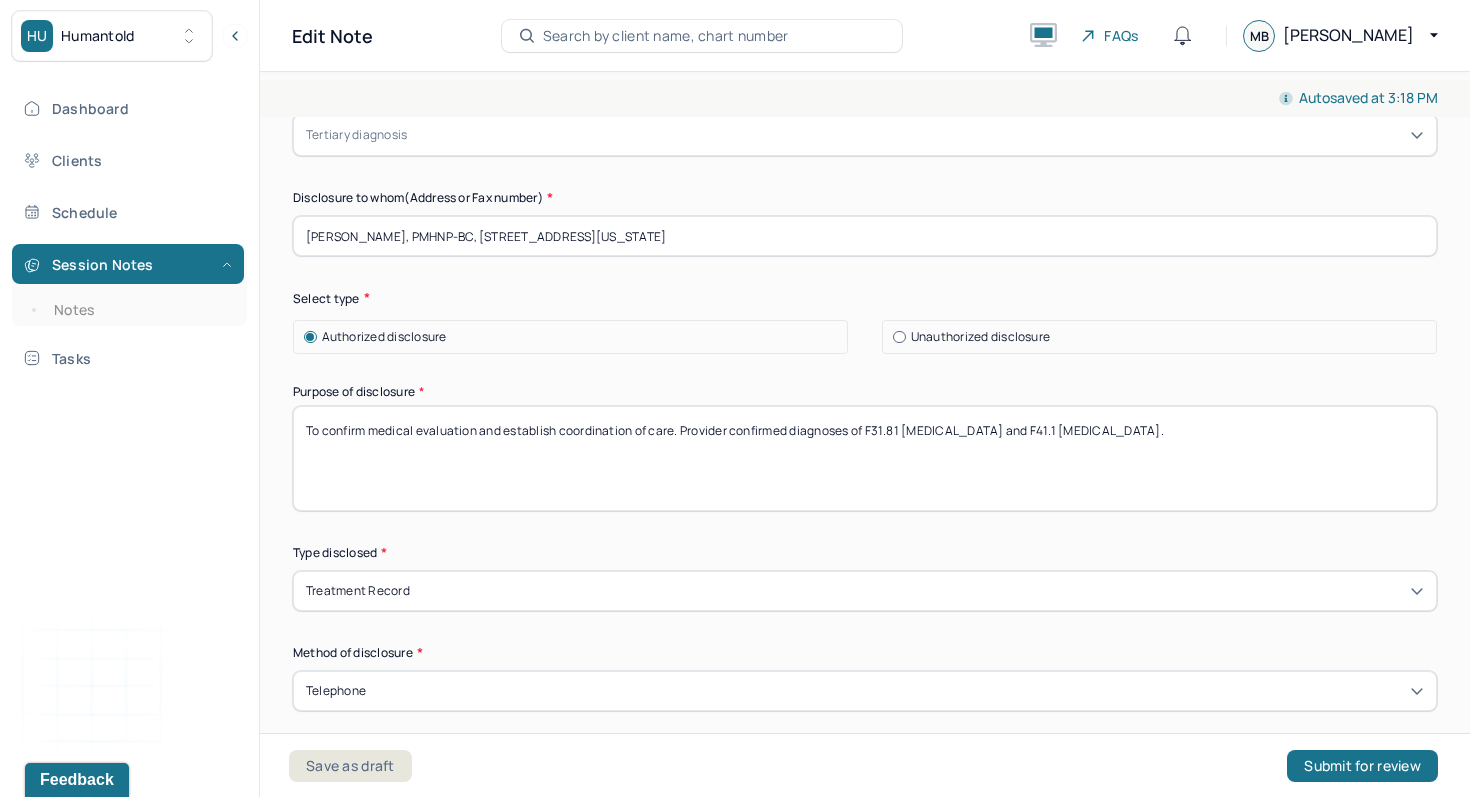 click on "To confirm medical evaluation and establish coordination of care. Provider confirmed diagnoses of F31.81 [MEDICAL_DATA] and F41.1 [MEDICAL_DATA]." at bounding box center [865, 458] 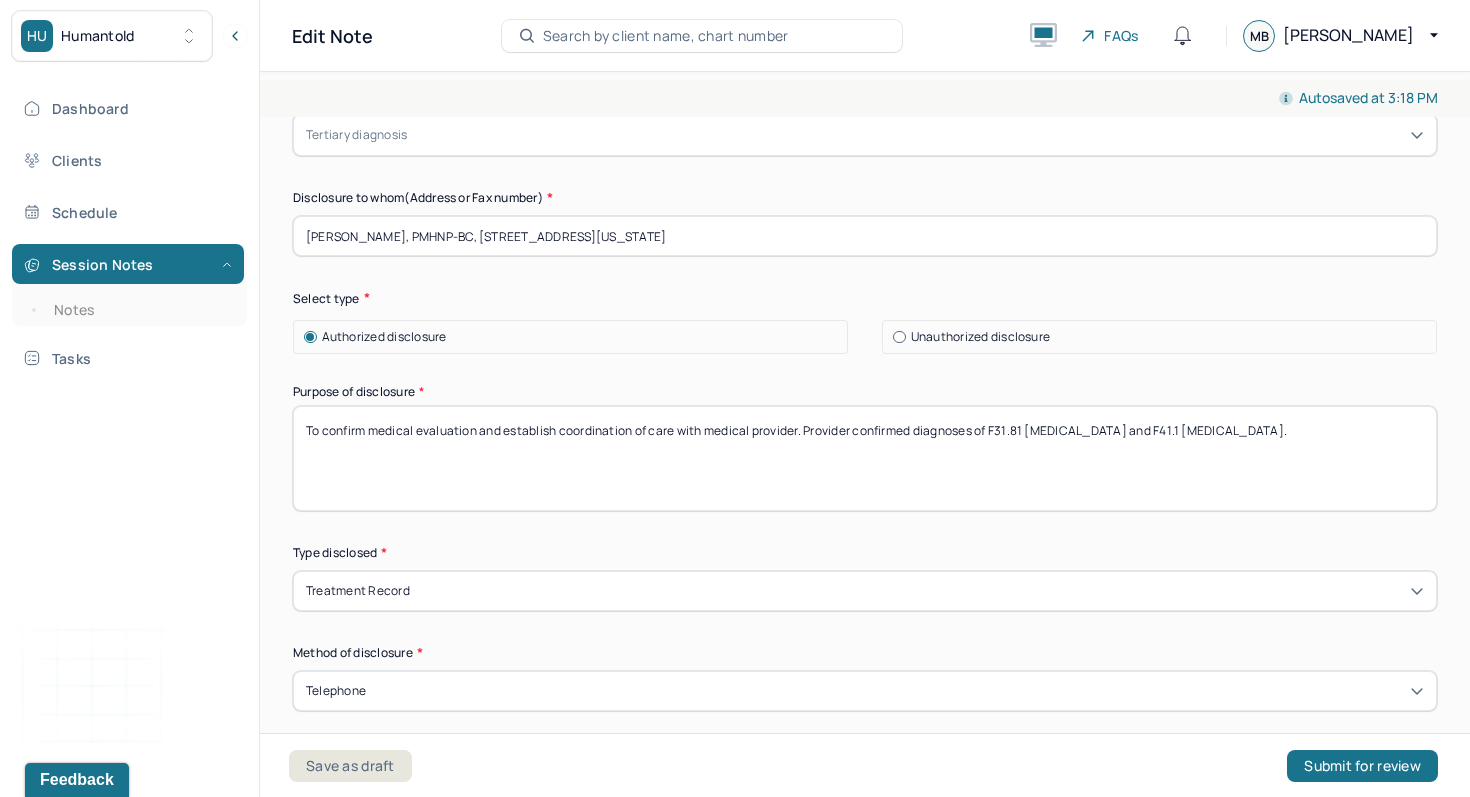 type on "To confirm medical evaluation and establish coordination of care with medical provider. Provider confirmed diagnoses of F31.81 [MEDICAL_DATA] and F41.1 [MEDICAL_DATA]." 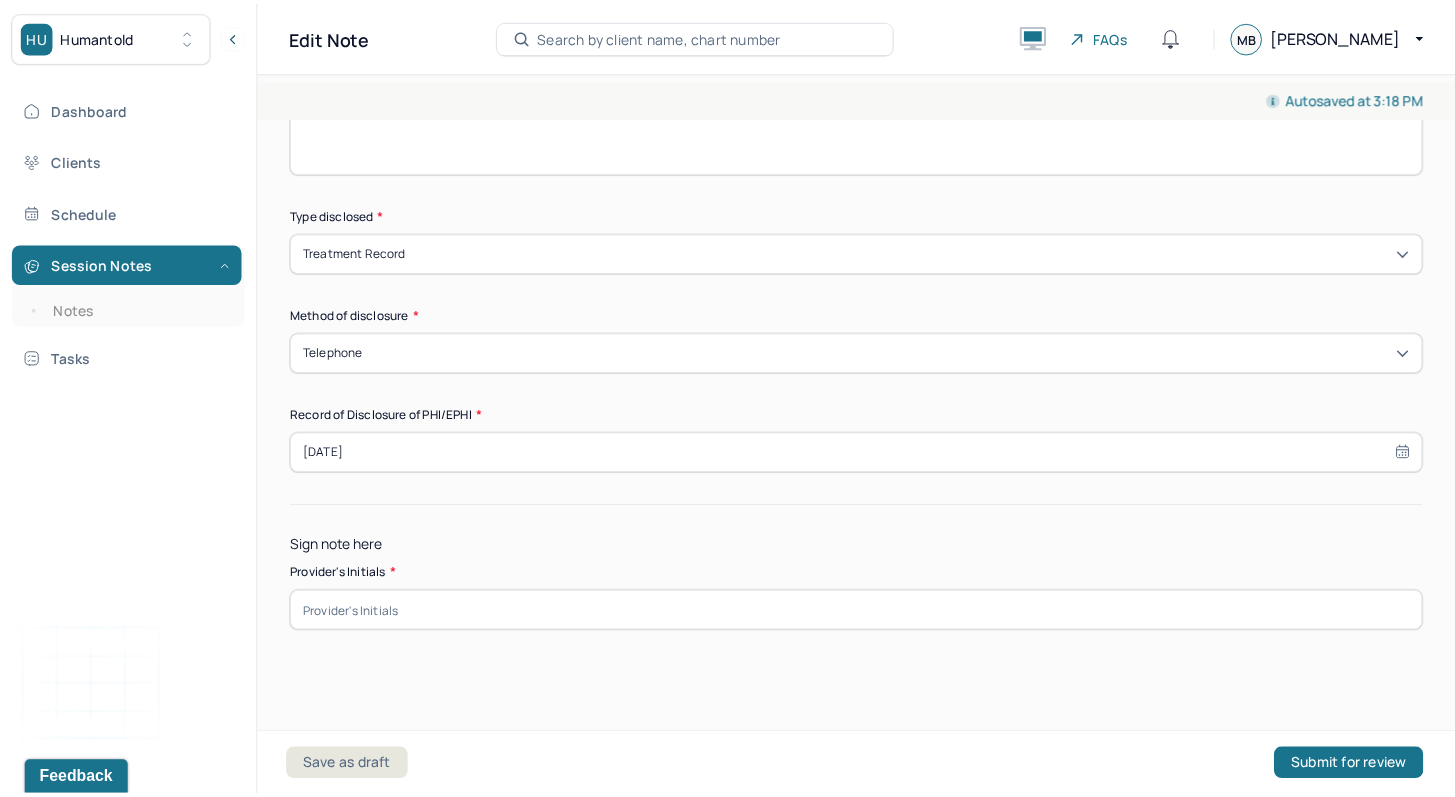 scroll, scrollTop: 911, scrollLeft: 0, axis: vertical 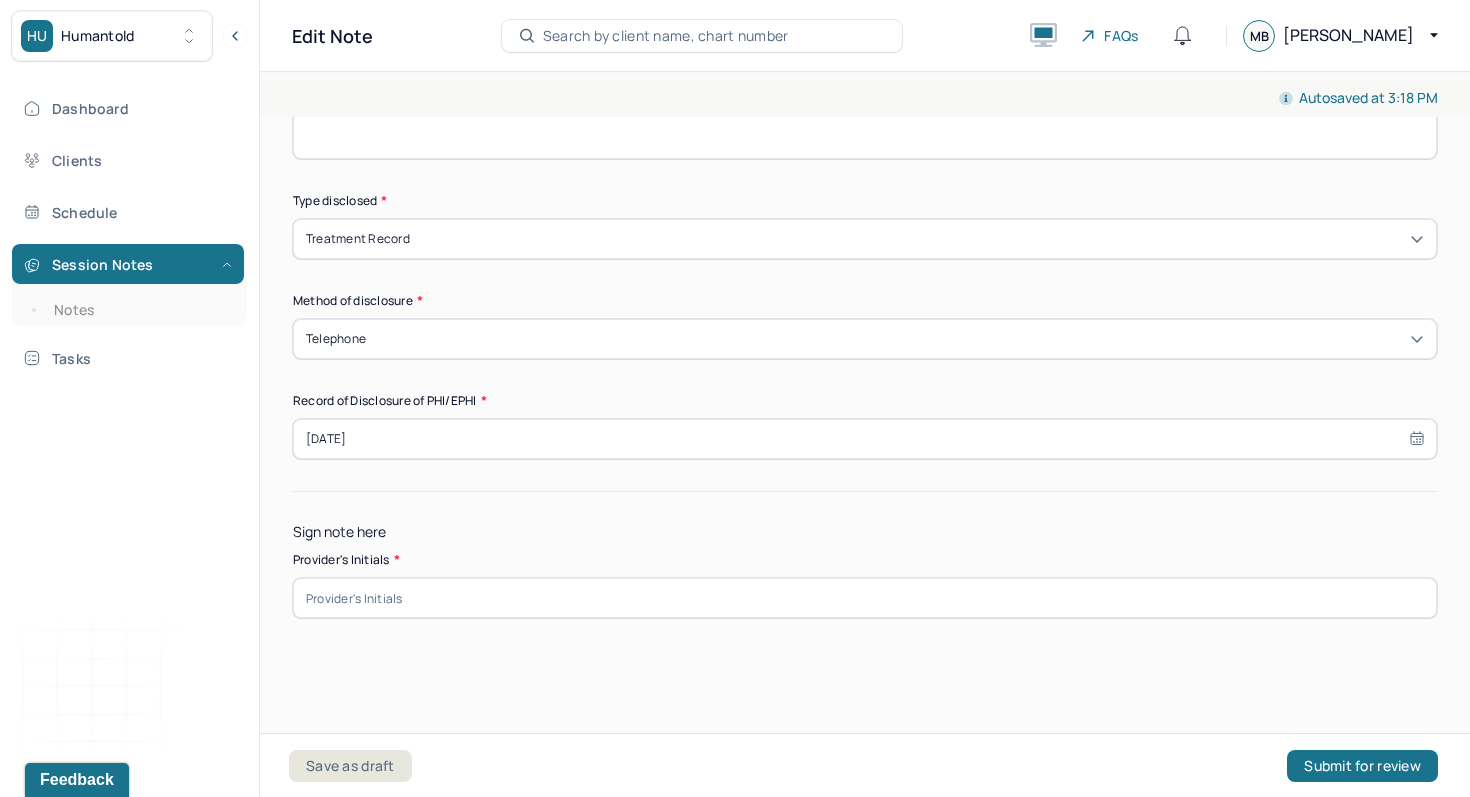 click at bounding box center [865, 598] 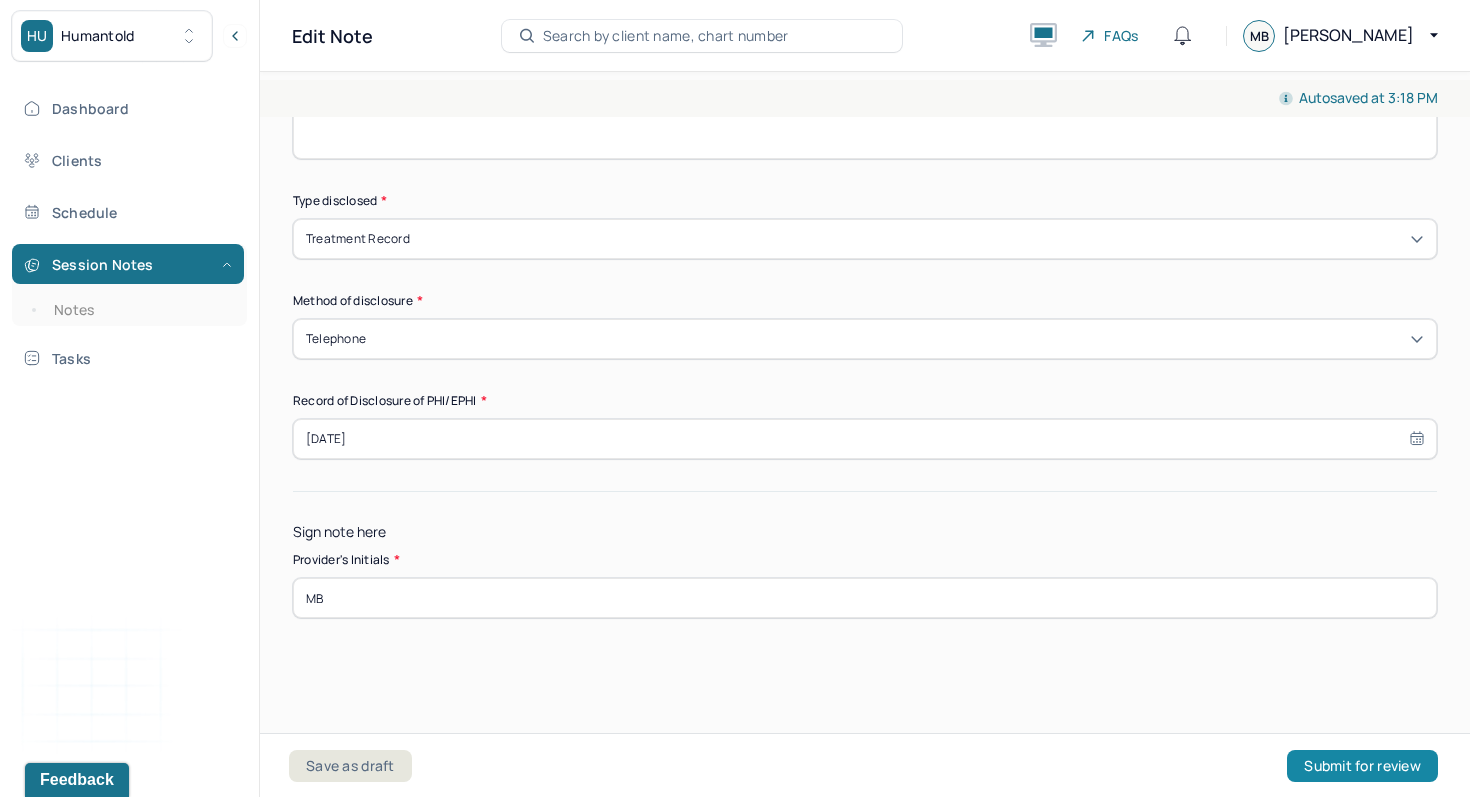 type on "MB" 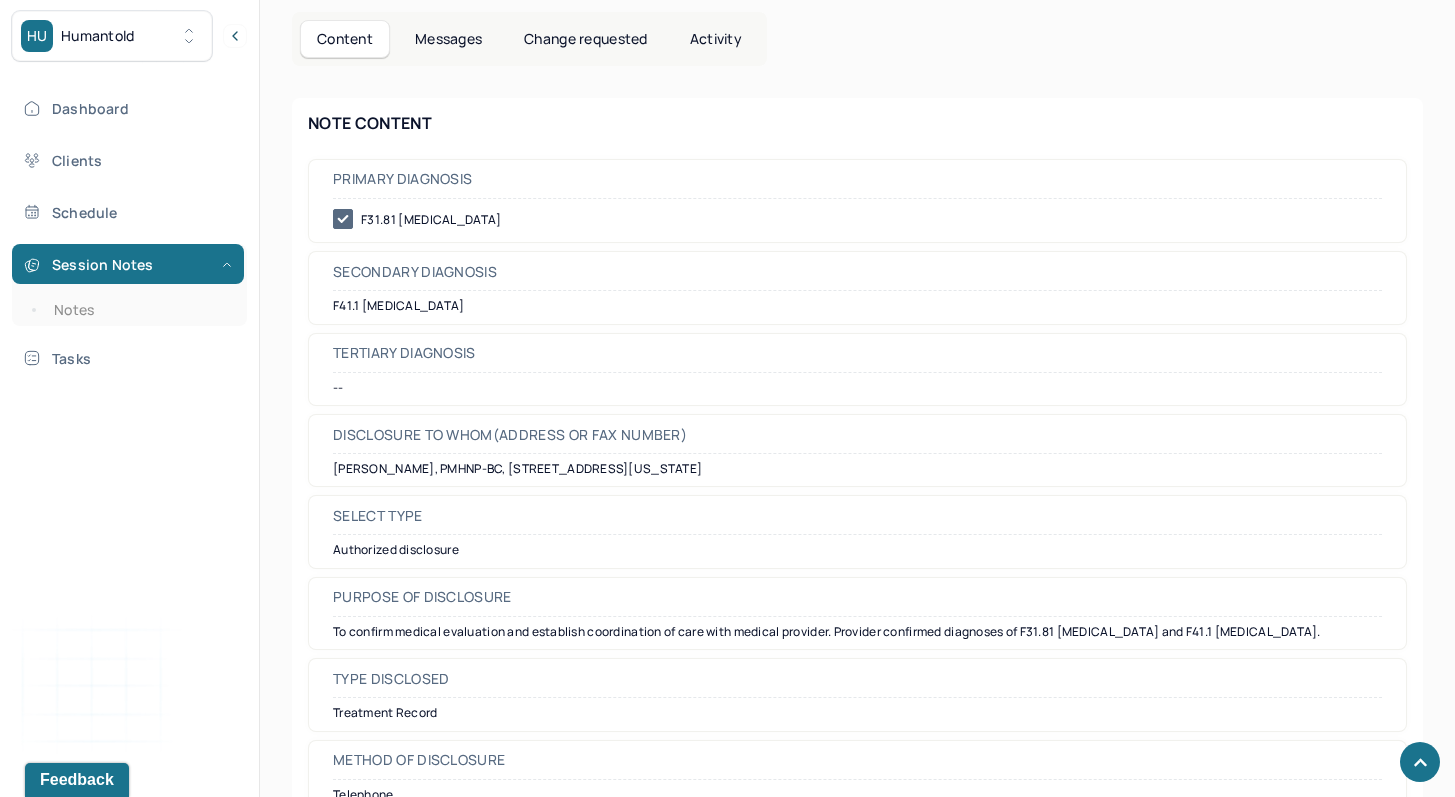 scroll, scrollTop: 726, scrollLeft: 0, axis: vertical 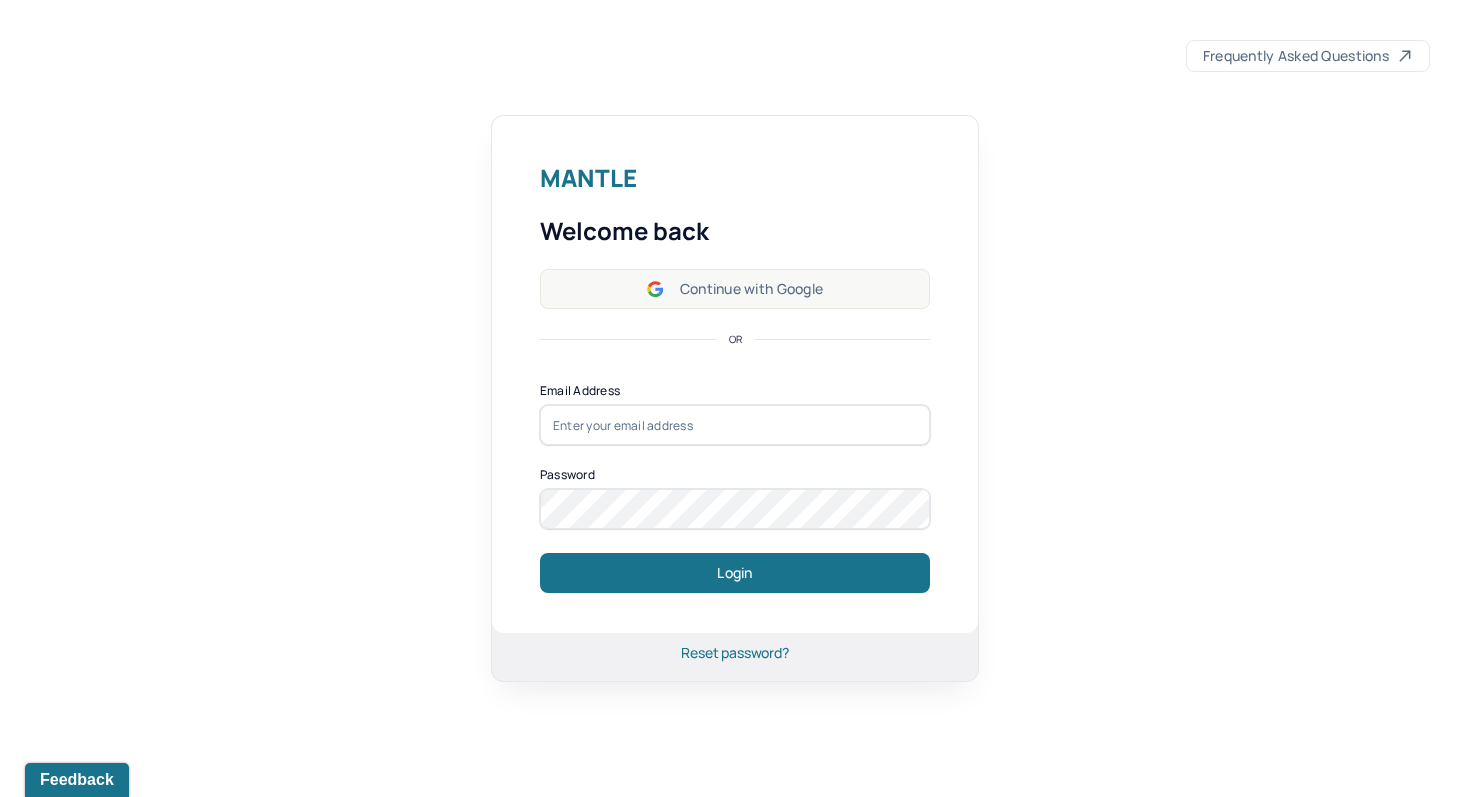 click on "Continue with Google" at bounding box center [735, 289] 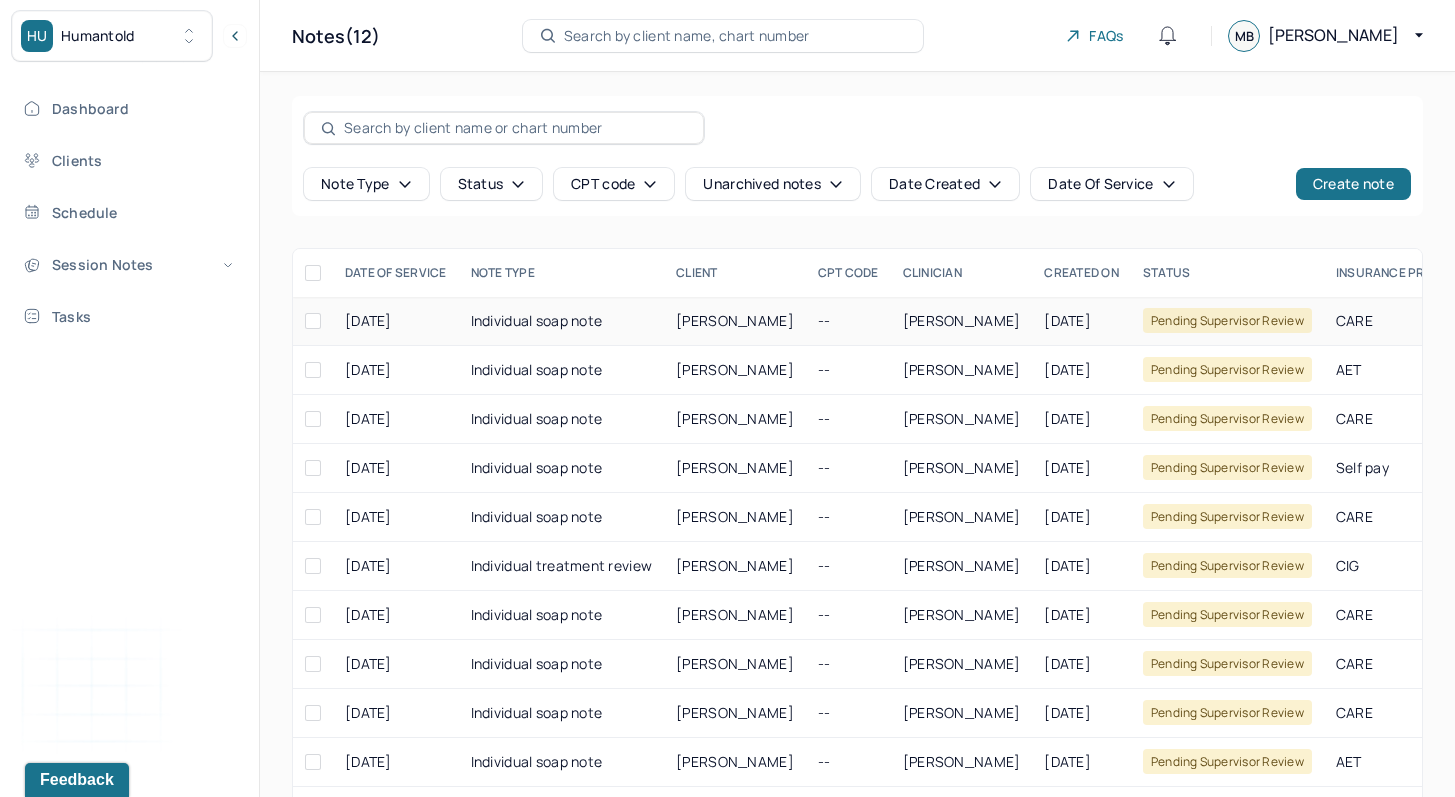 click on "Individual soap note" at bounding box center (562, 321) 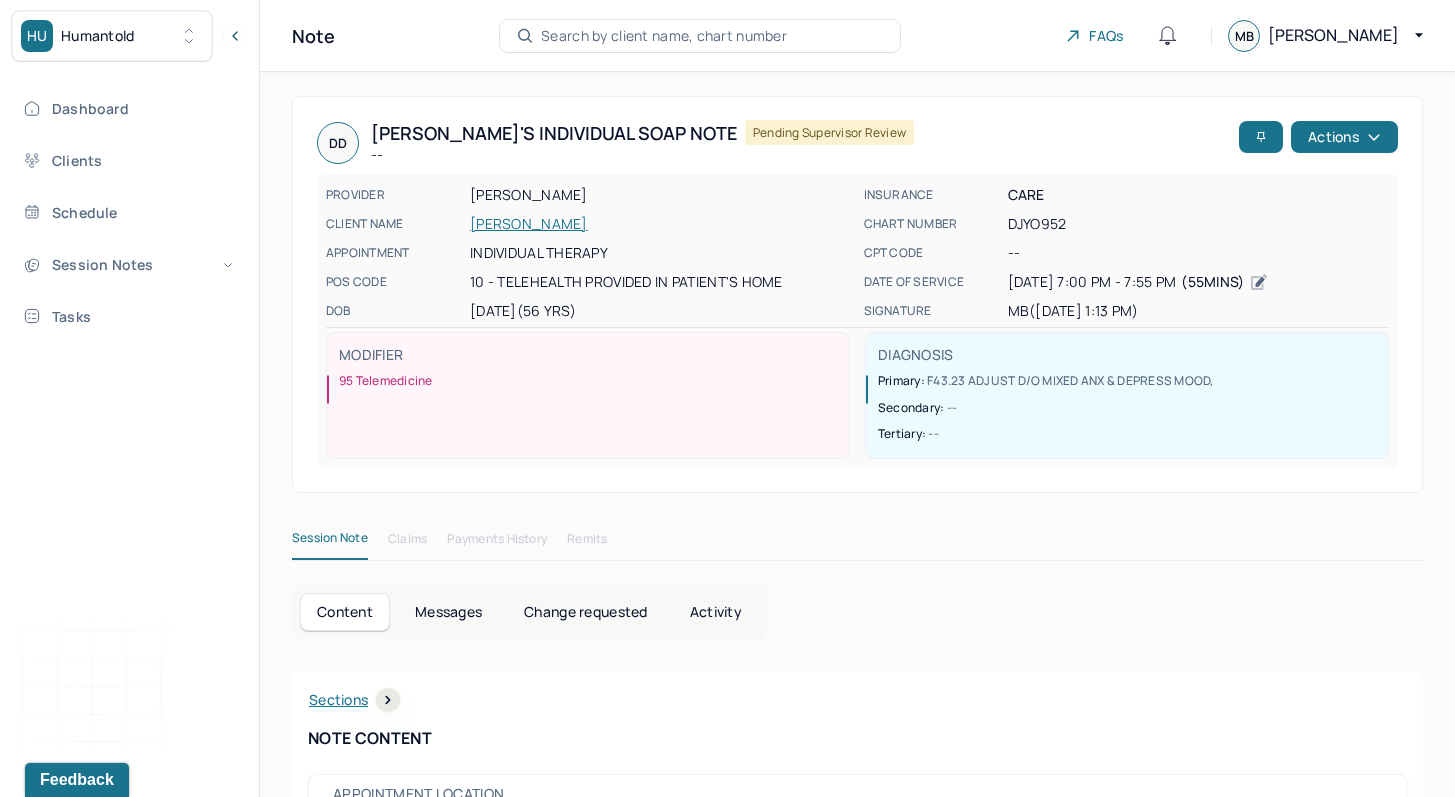 click on "PROVIDER BOHUSKI, MICHAEL CLIENT NAME DRING, DAVID APPOINTMENT Individual therapy POS CODE 10 - Telehealth Provided in Patient's Home DOB 05/06/1969  (56 Yrs)" at bounding box center [589, 253] 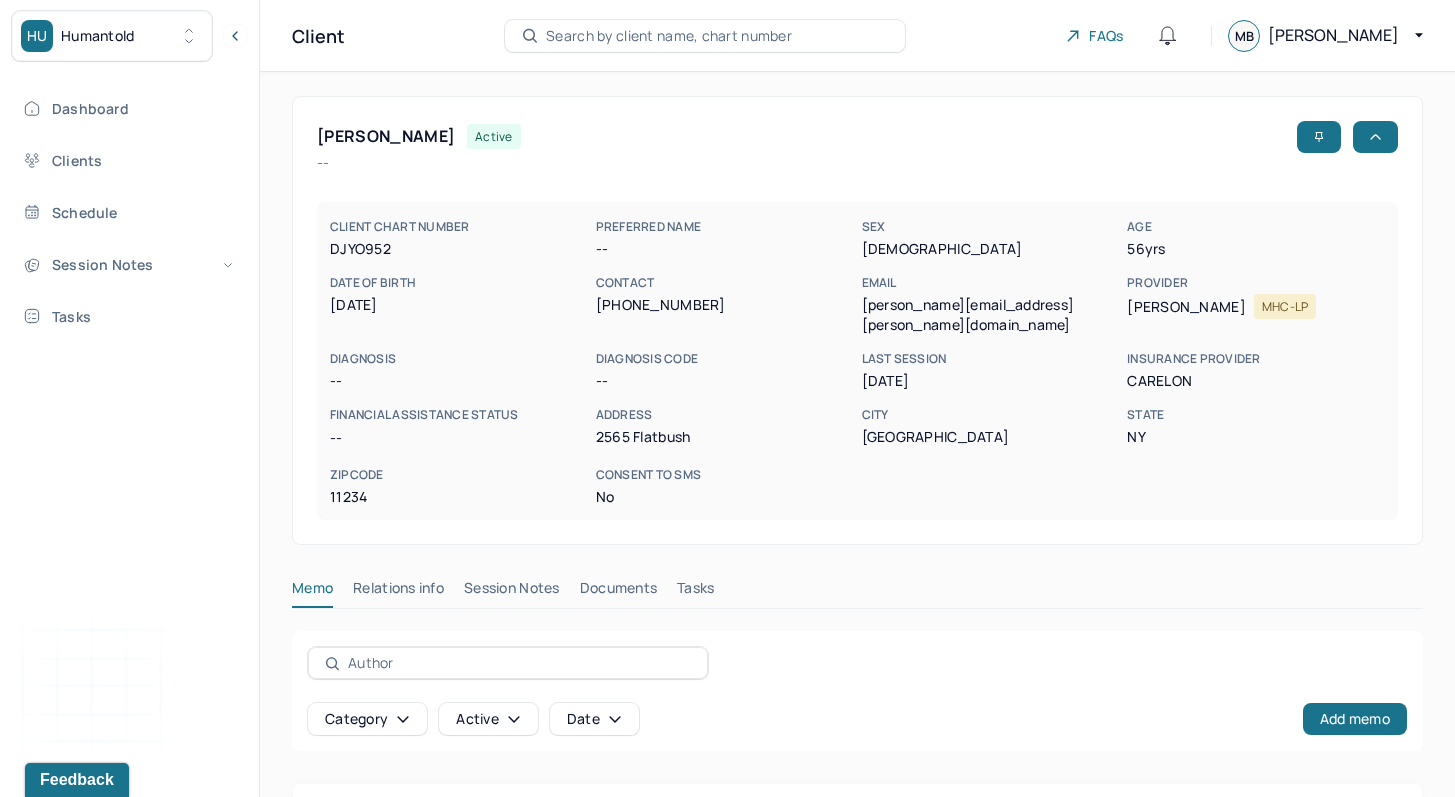click on "Session Notes" at bounding box center (512, 592) 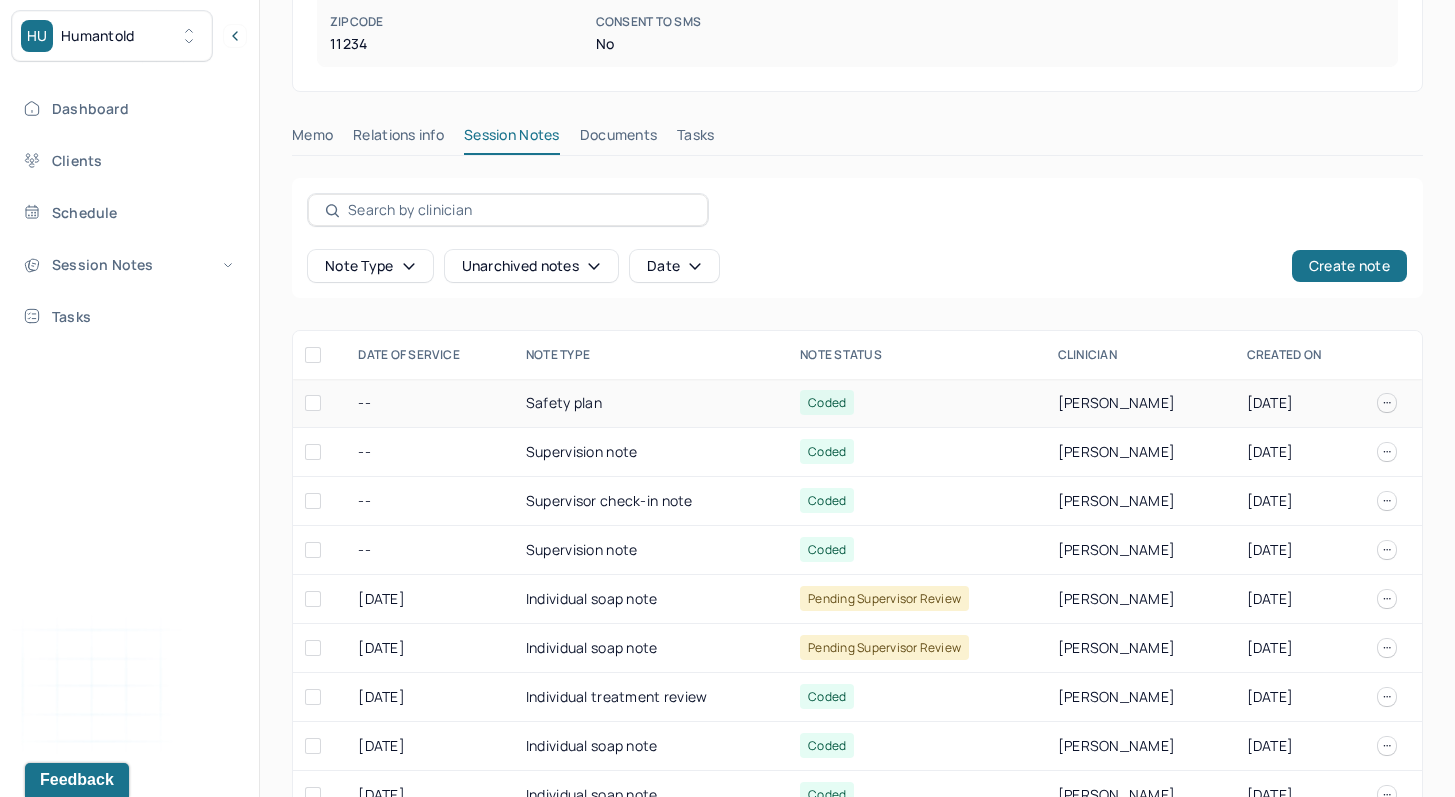 scroll, scrollTop: 632, scrollLeft: 0, axis: vertical 